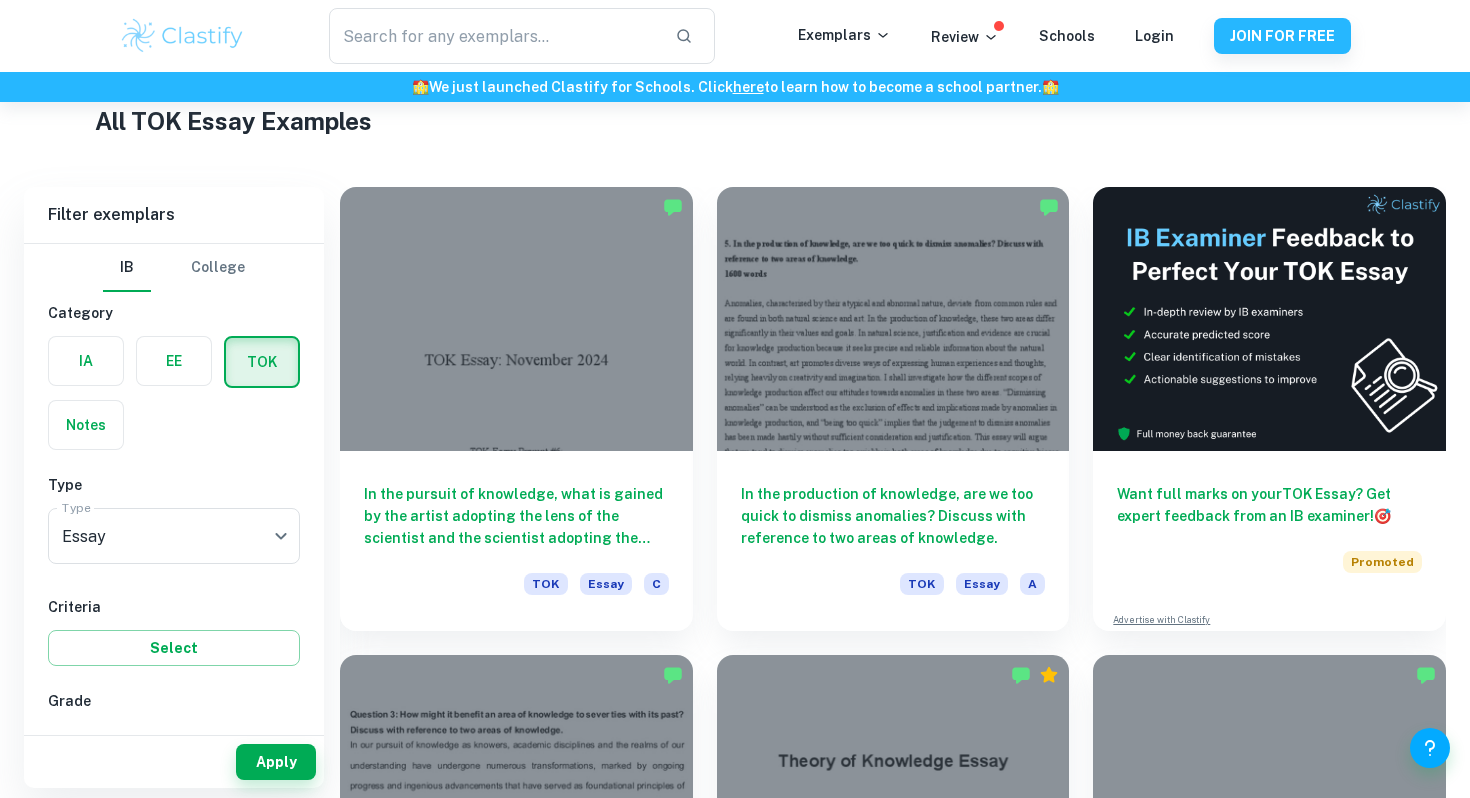 scroll, scrollTop: 488, scrollLeft: 0, axis: vertical 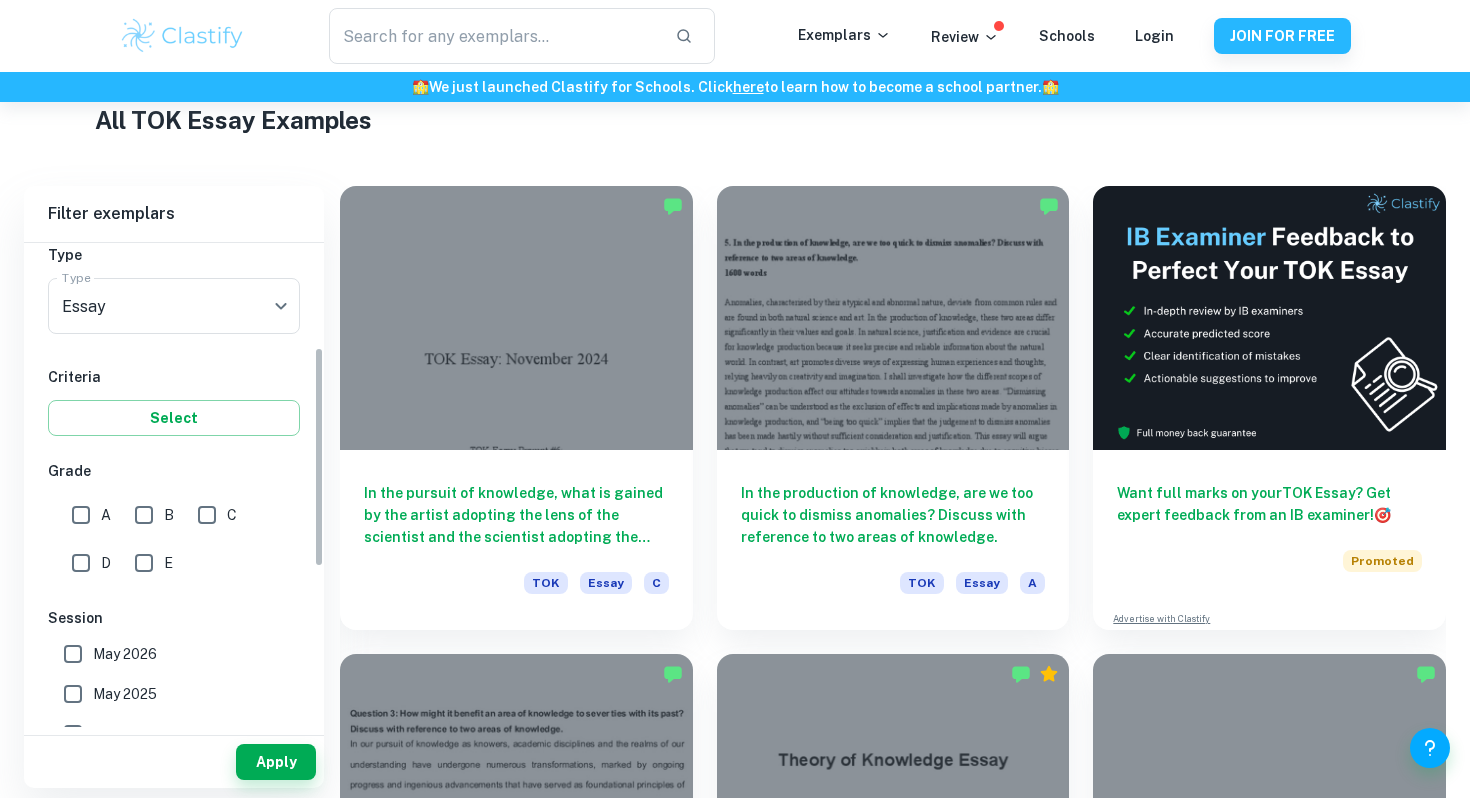 click on "A" at bounding box center (81, 515) 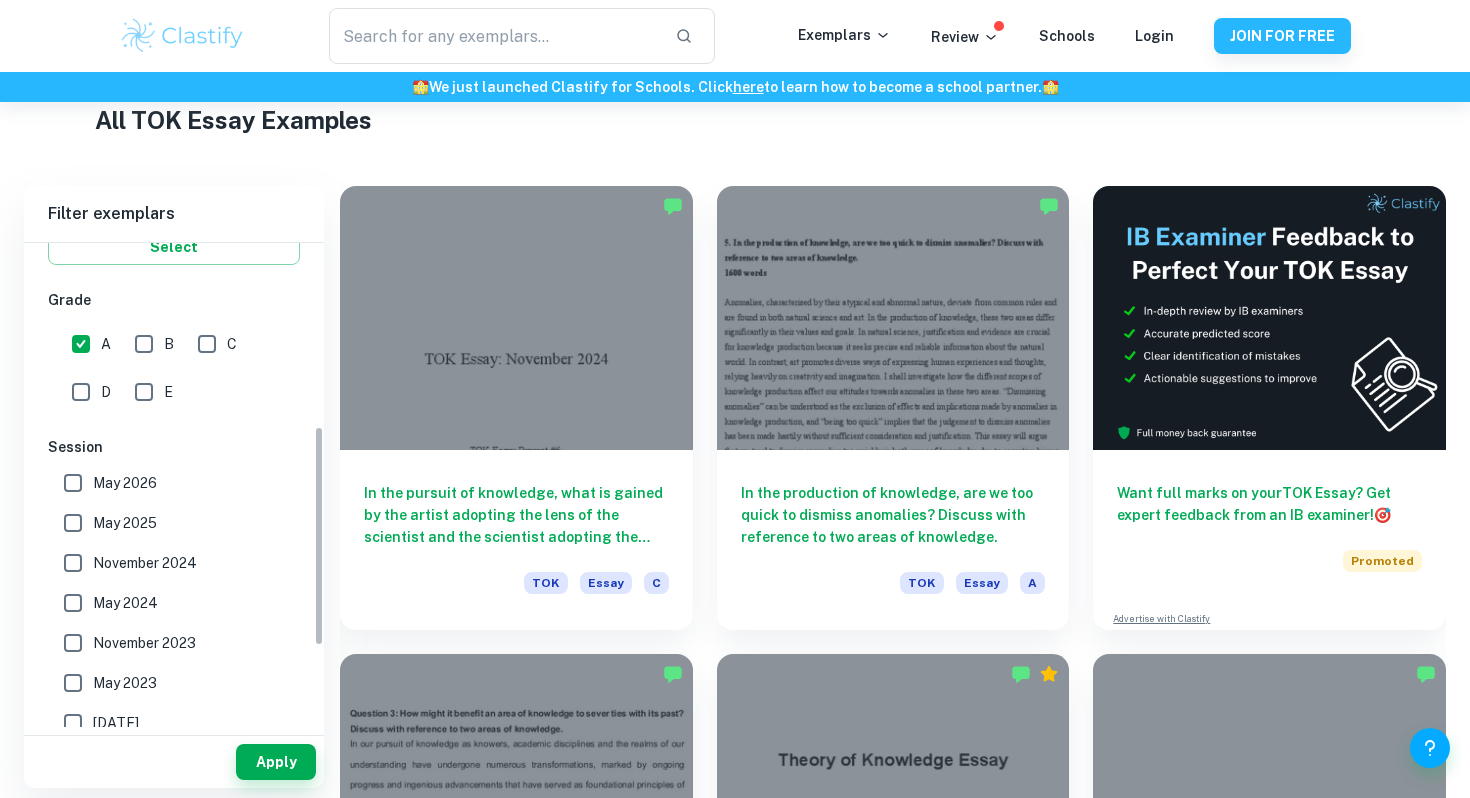 scroll, scrollTop: 401, scrollLeft: 0, axis: vertical 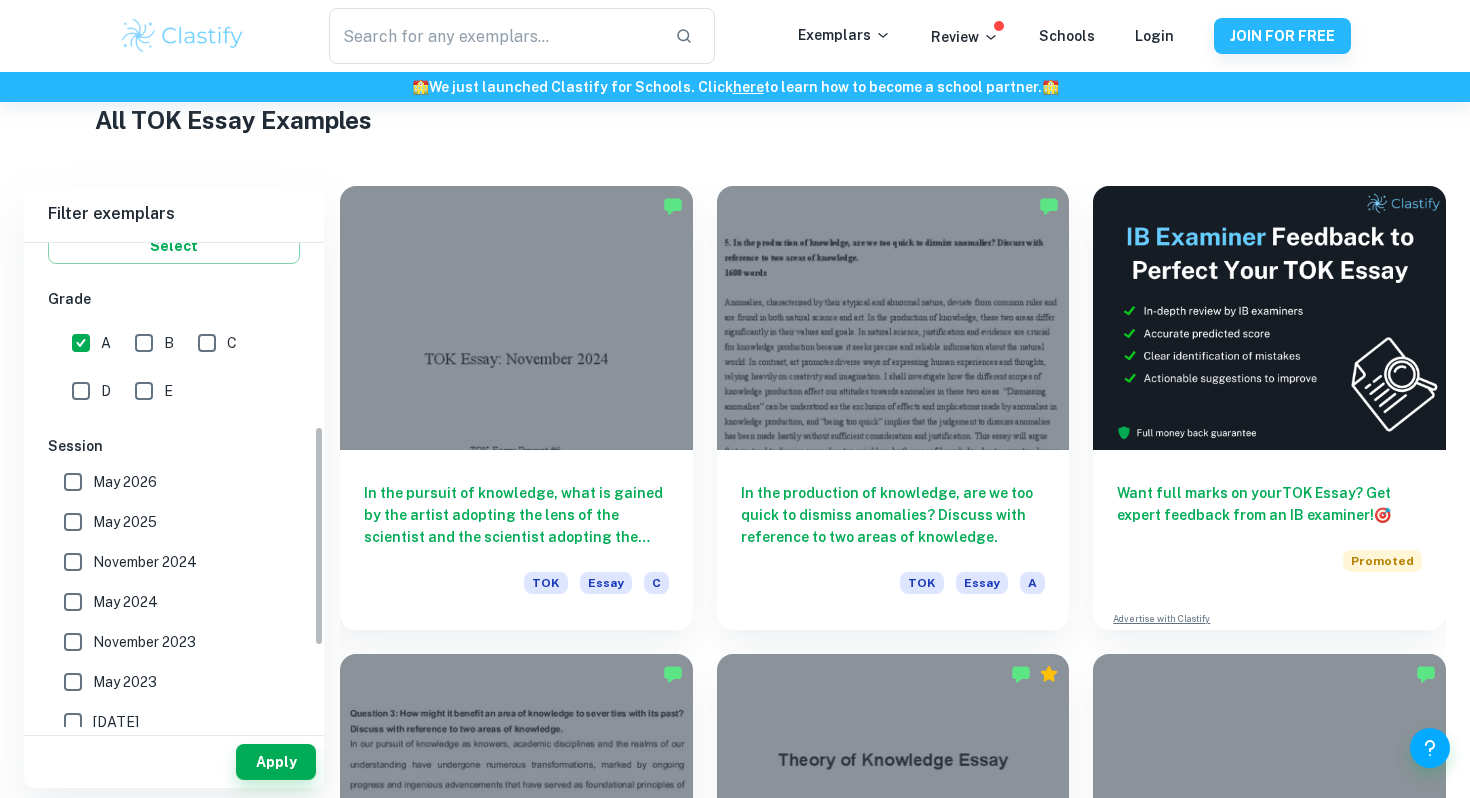click on "May 2026" at bounding box center [73, 482] 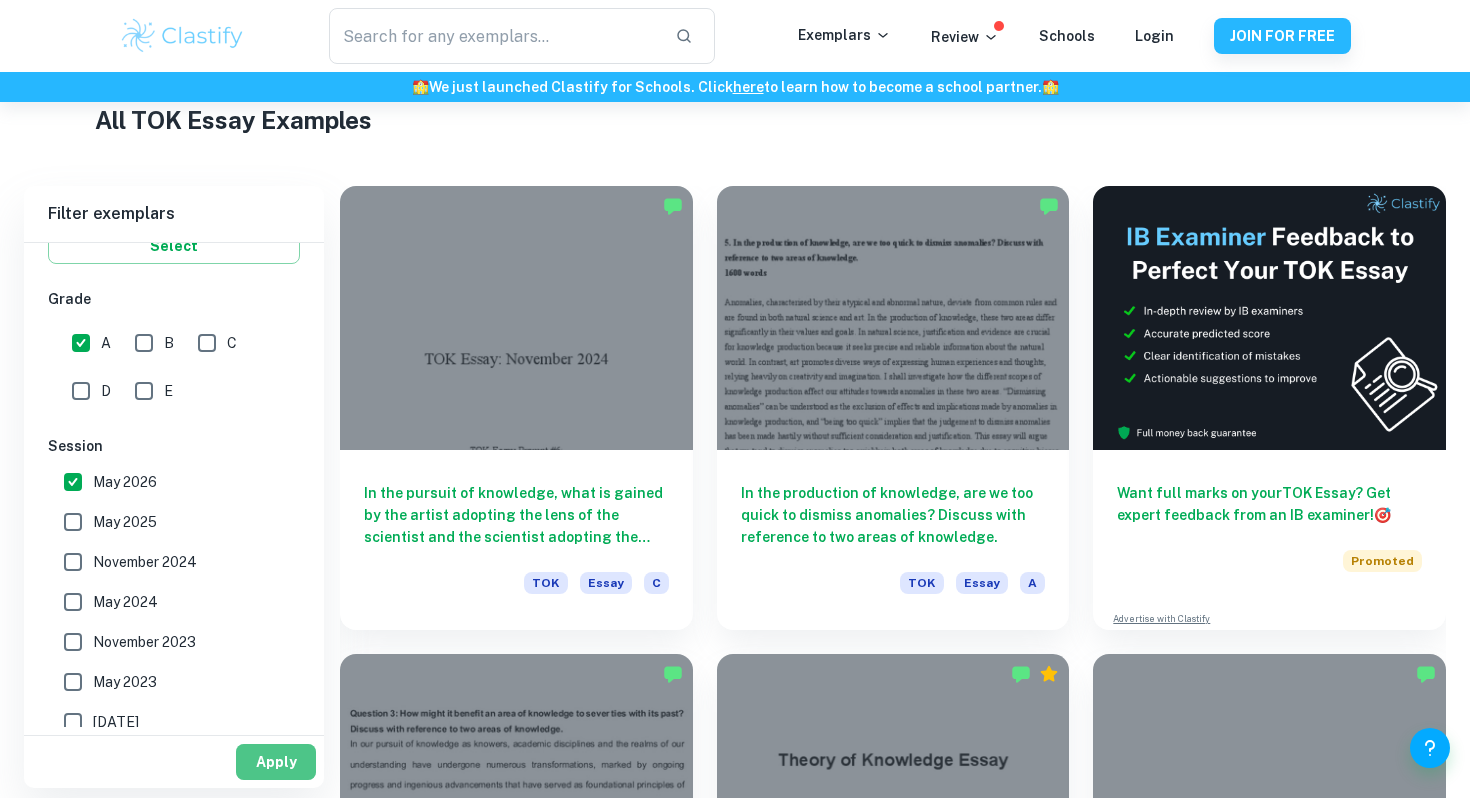 click on "Apply" at bounding box center (276, 762) 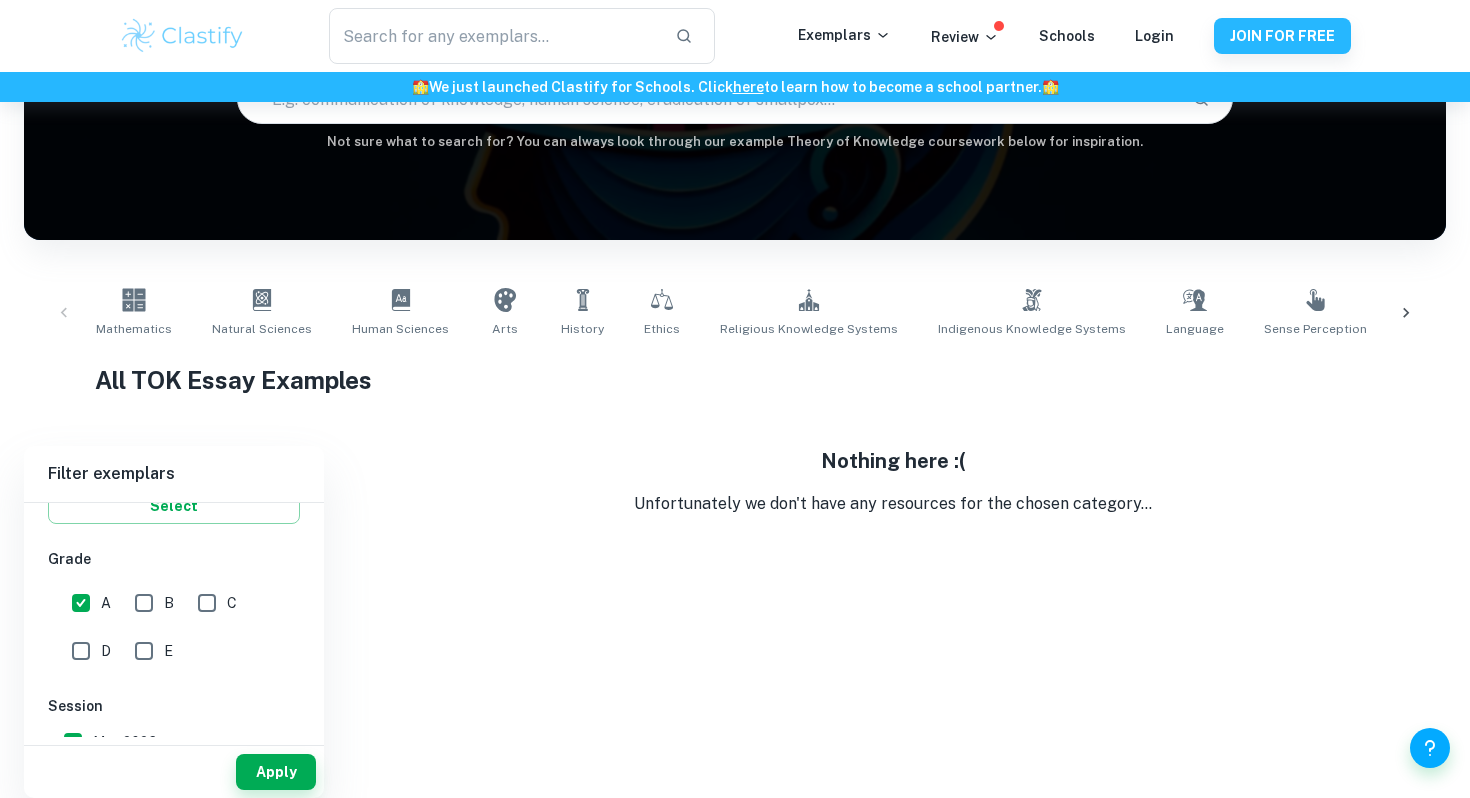 scroll, scrollTop: 176, scrollLeft: 0, axis: vertical 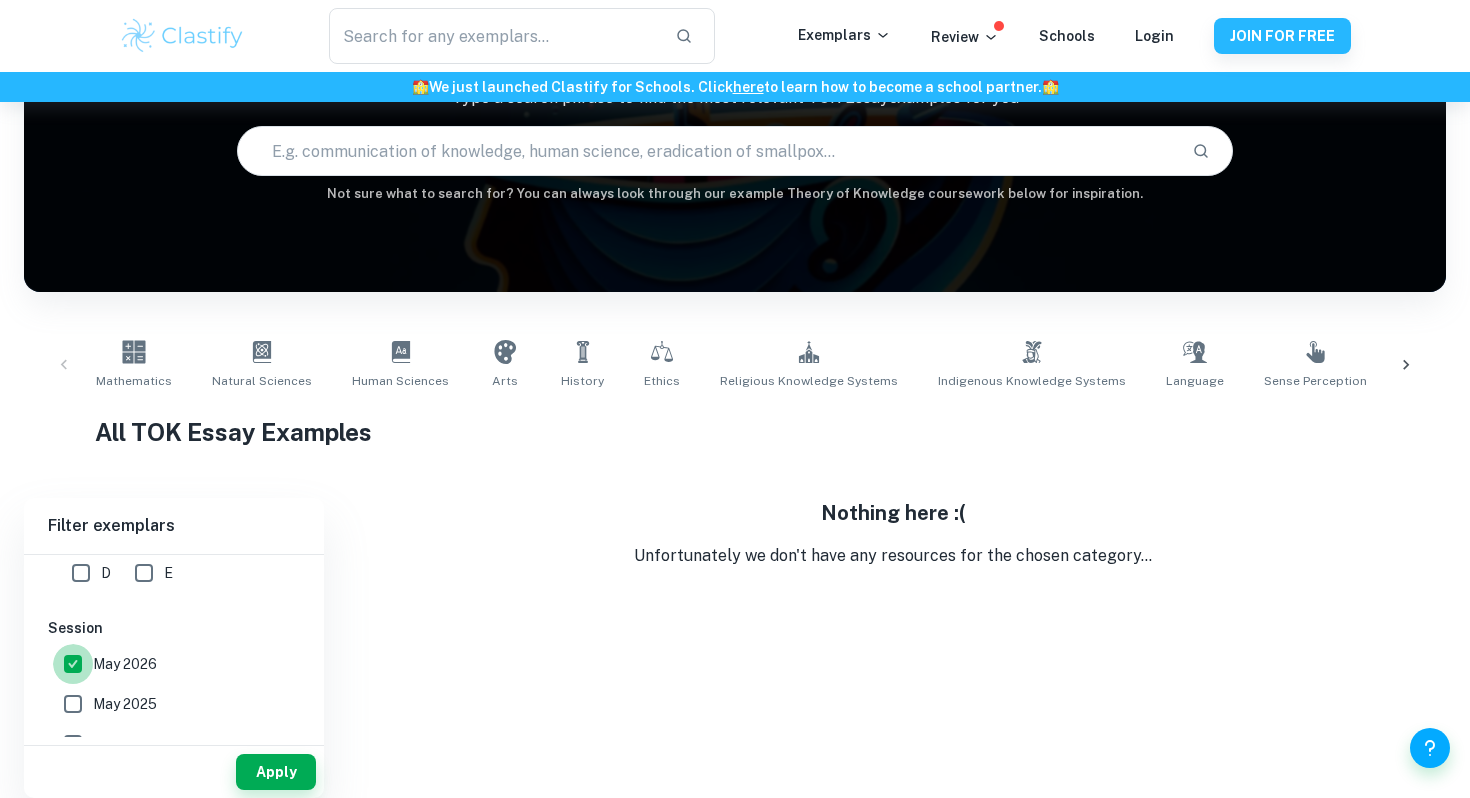 click on "May 2026" at bounding box center [73, 664] 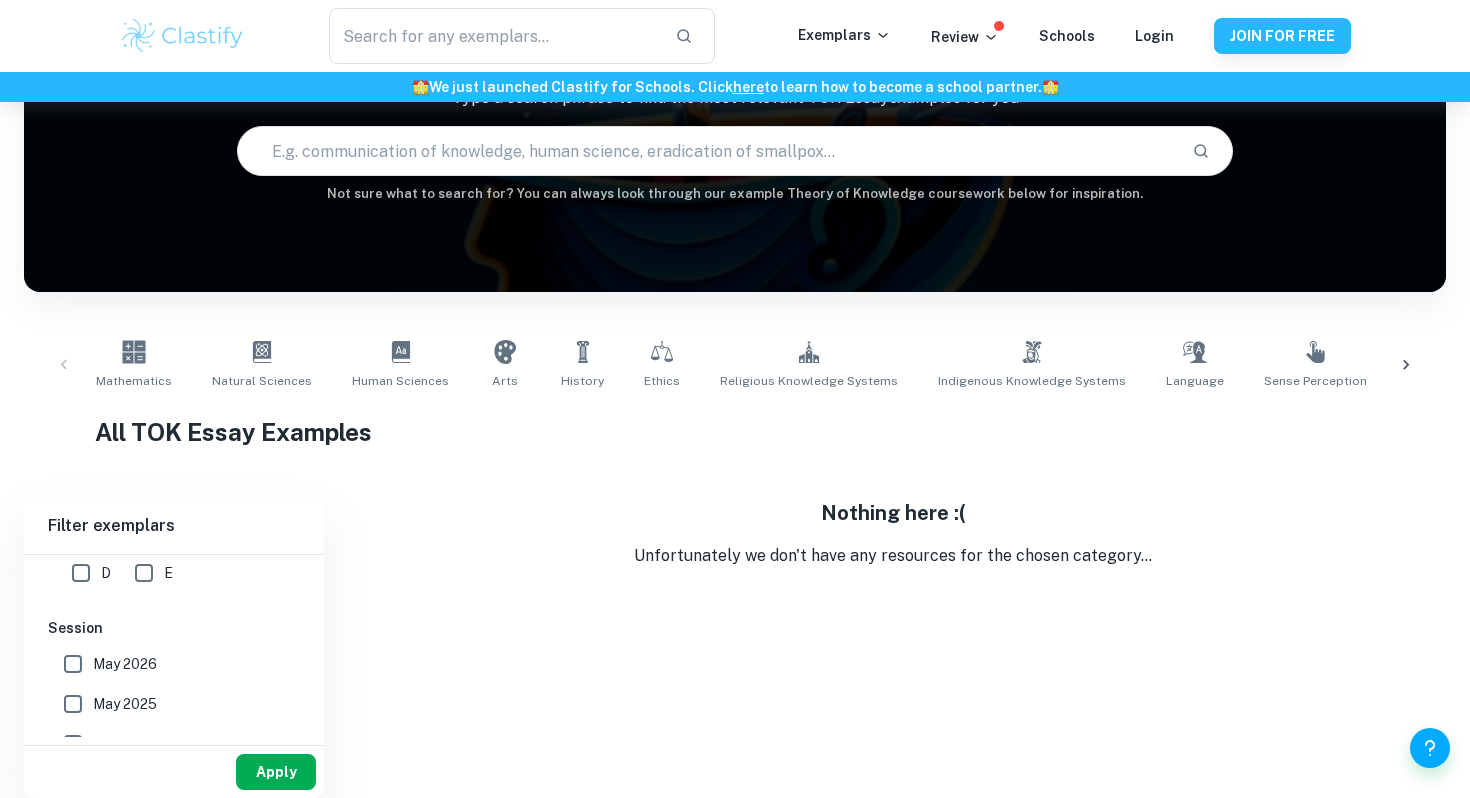 click on "Apply" at bounding box center (276, 772) 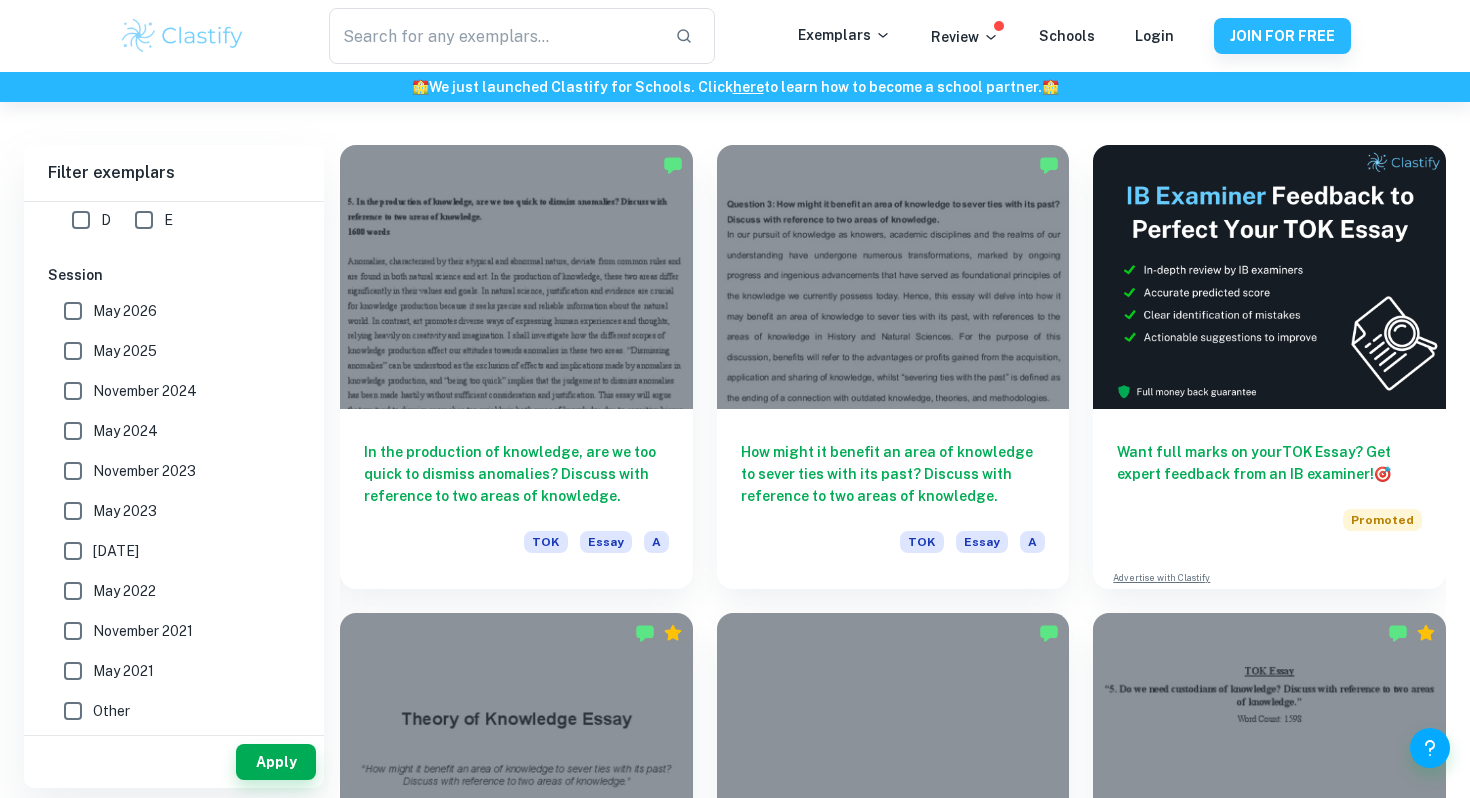 scroll, scrollTop: 562, scrollLeft: 0, axis: vertical 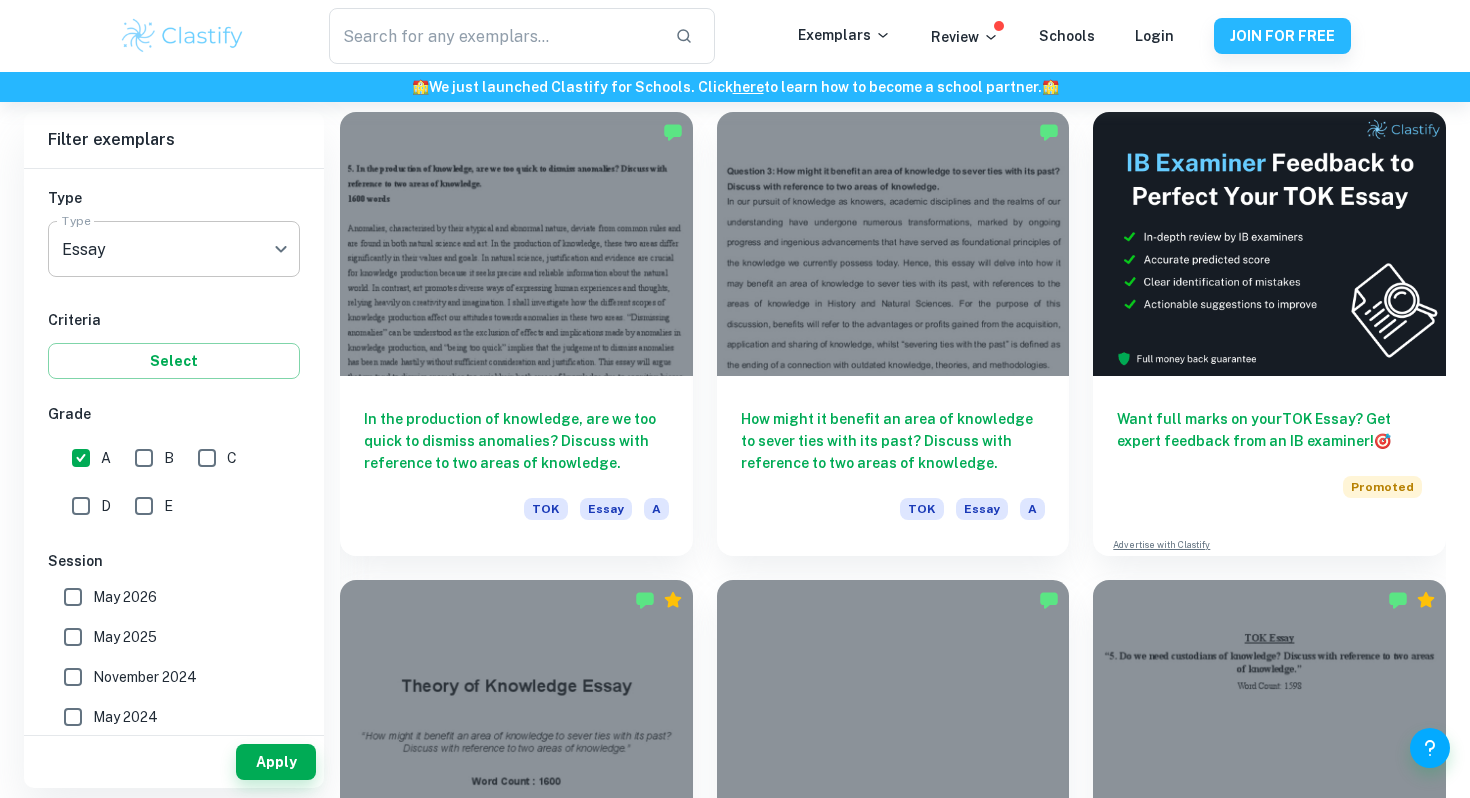click on "We value your privacy We use cookies to enhance your browsing experience, serve personalised ads or content, and analyse our traffic. By clicking "Accept All", you consent to our use of cookies.   Cookie Policy Customise   Reject All   Accept All   Customise Consent Preferences   We use cookies to help you navigate efficiently and perform certain functions. You will find detailed information about all cookies under each consent category below. The cookies that are categorised as "Necessary" are stored on your browser as they are essential for enabling the basic functionalities of the site. ...  Show more For more information on how Google's third-party cookies operate and handle your data, see:   Google Privacy Policy Necessary Always Active Necessary cookies are required to enable the basic features of this site, such as providing secure log-in or adjusting your consent preferences. These cookies do not store any personally identifiable data. Functional Analytics Performance Advertisement Uncategorised" at bounding box center (735, -61) 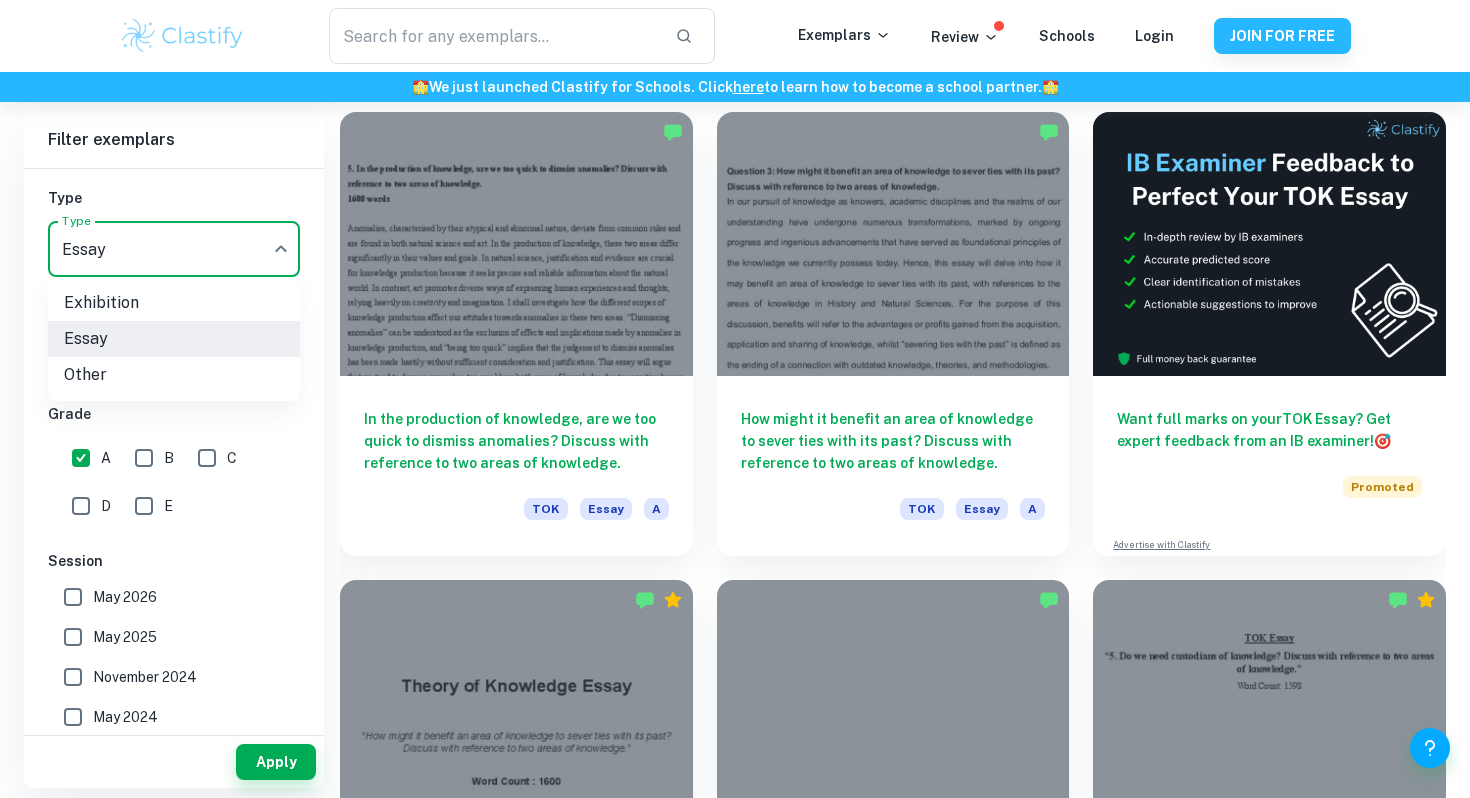 click at bounding box center (735, 399) 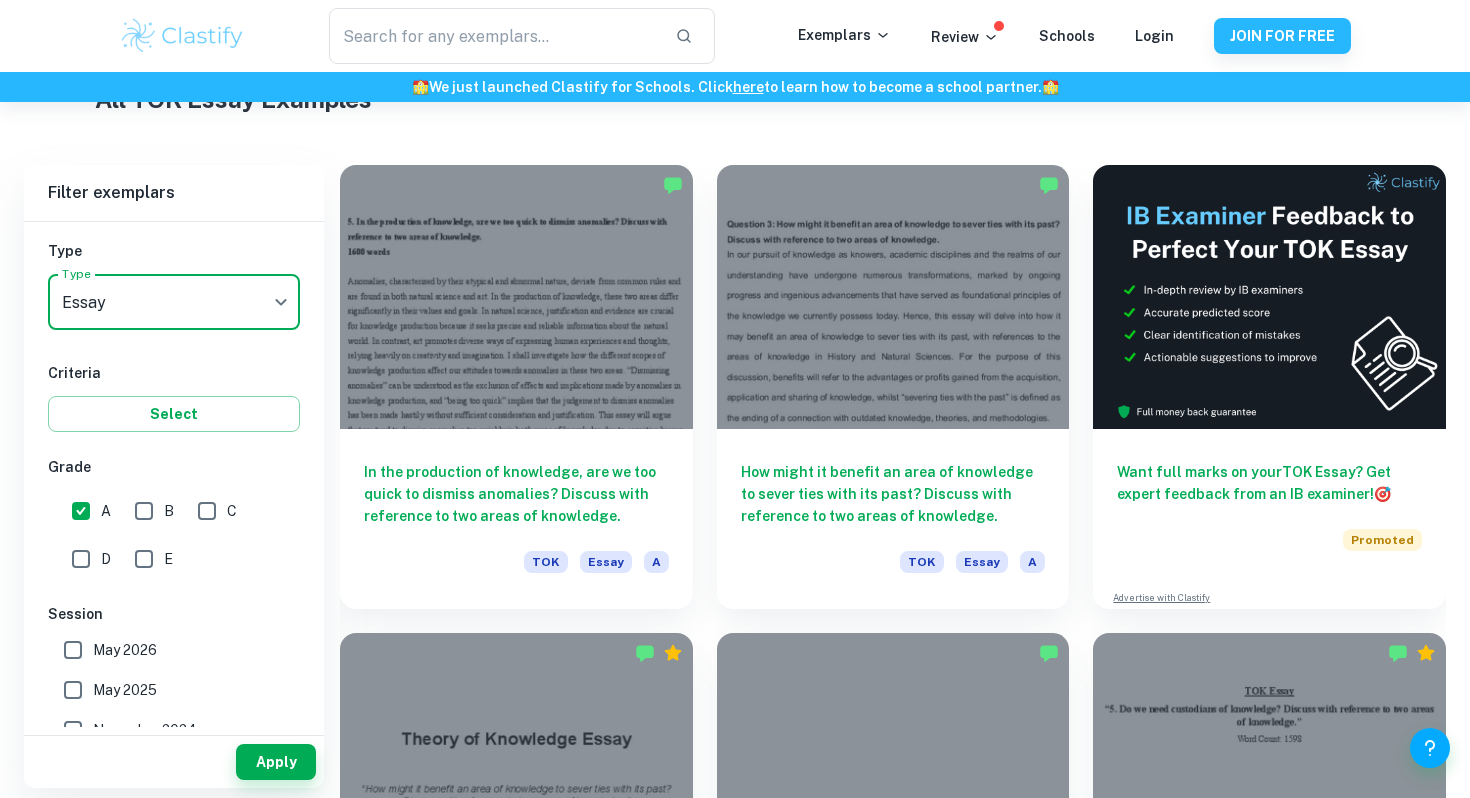 scroll, scrollTop: 508, scrollLeft: 0, axis: vertical 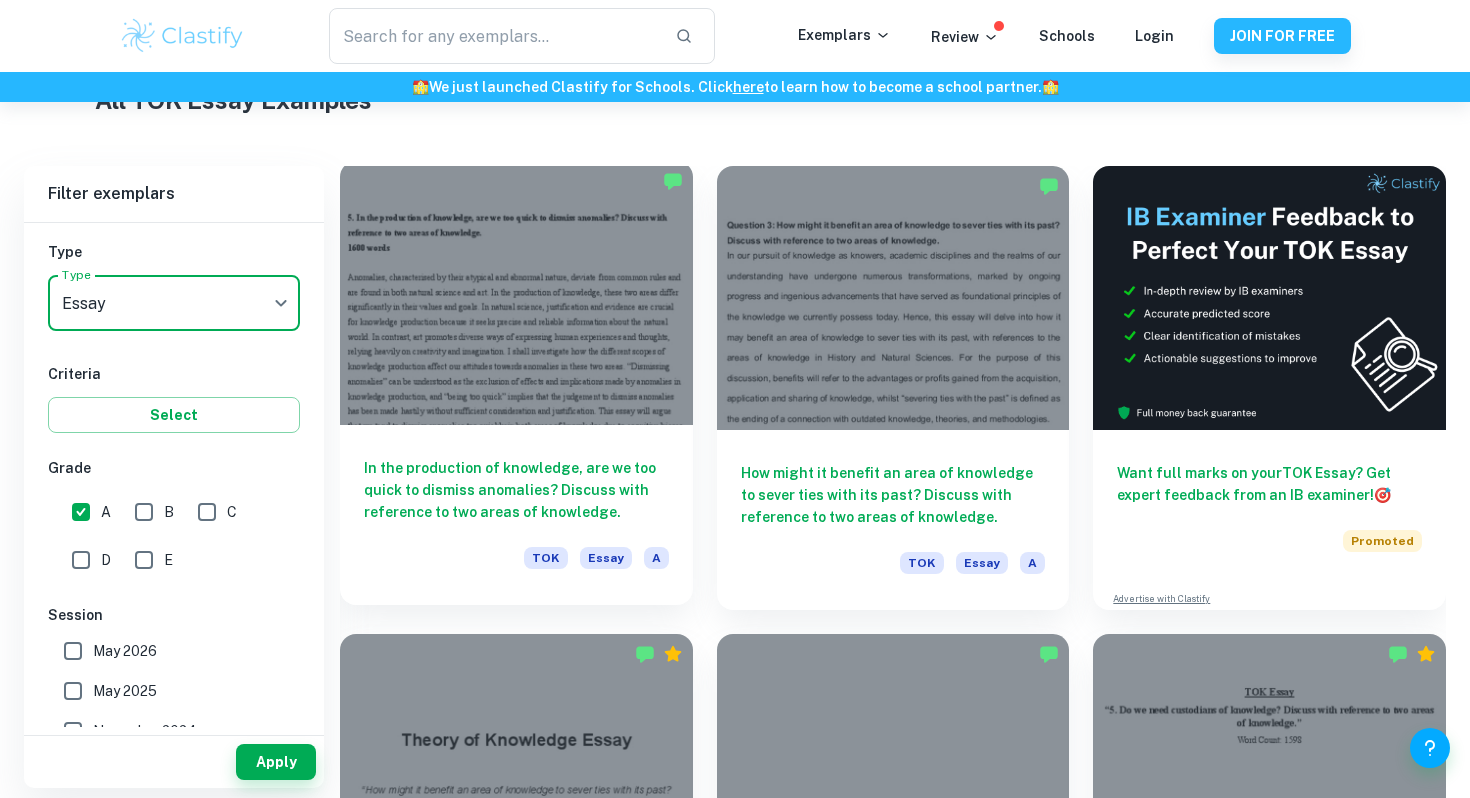 click at bounding box center (516, 293) 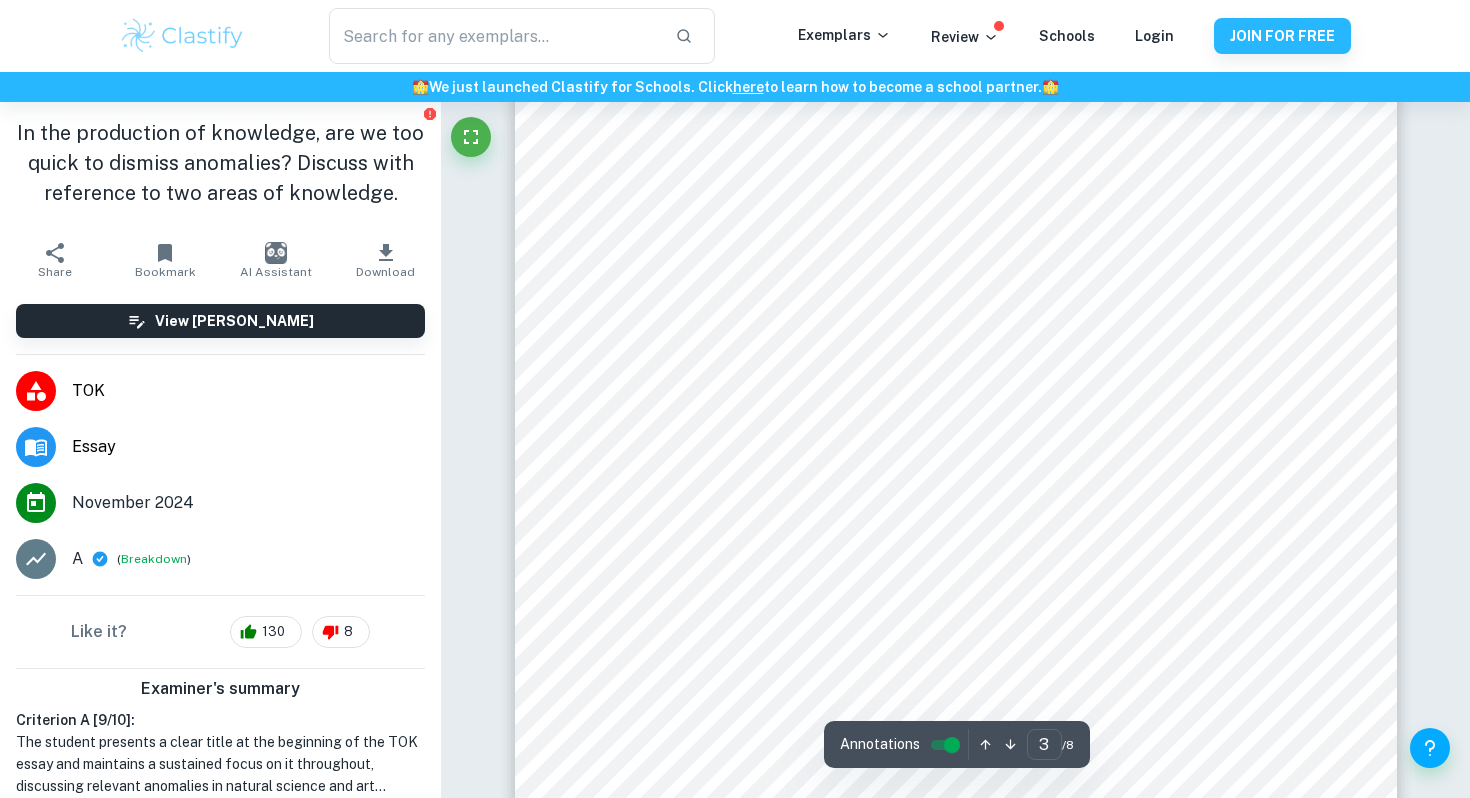 scroll, scrollTop: 2394, scrollLeft: 0, axis: vertical 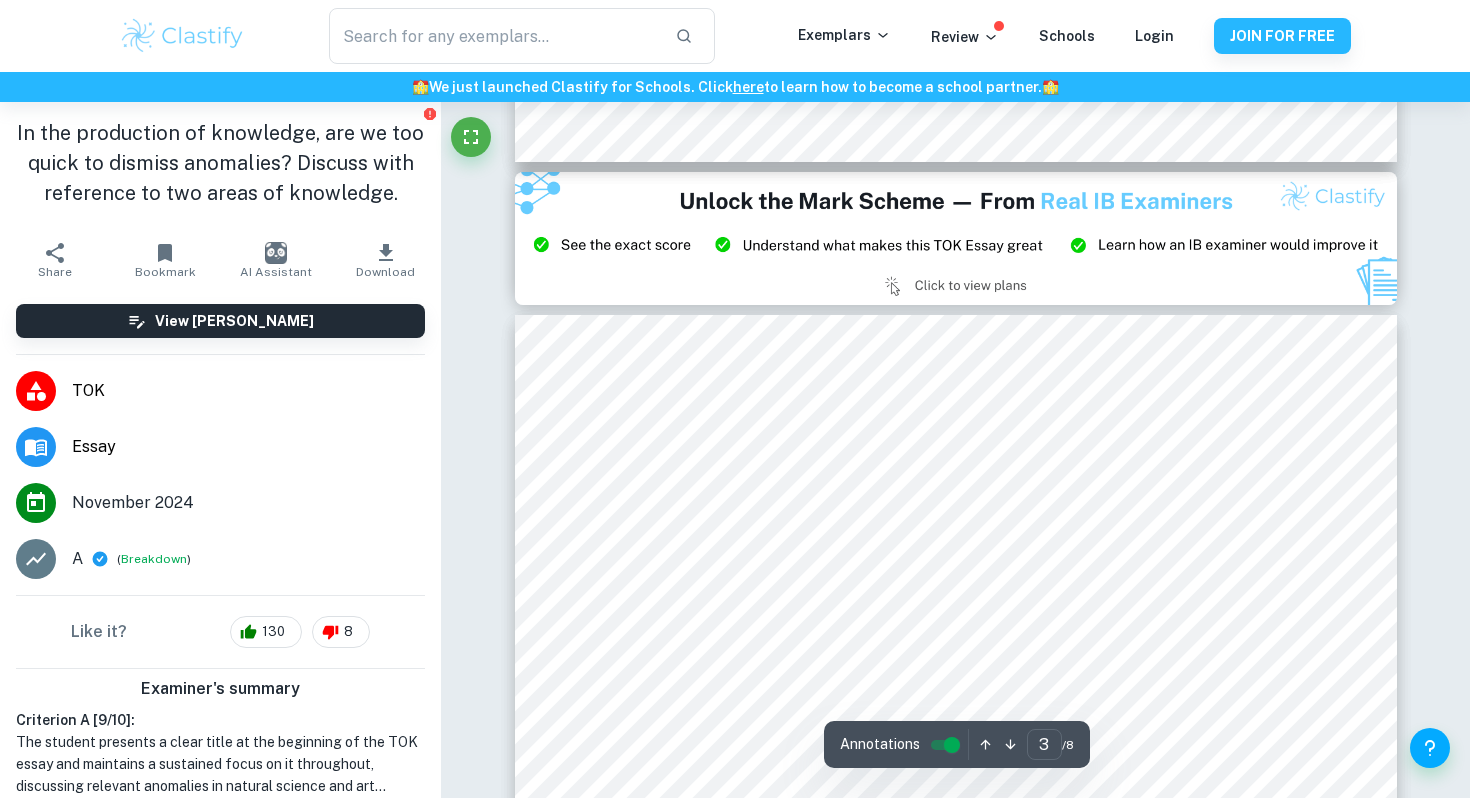 type on "2" 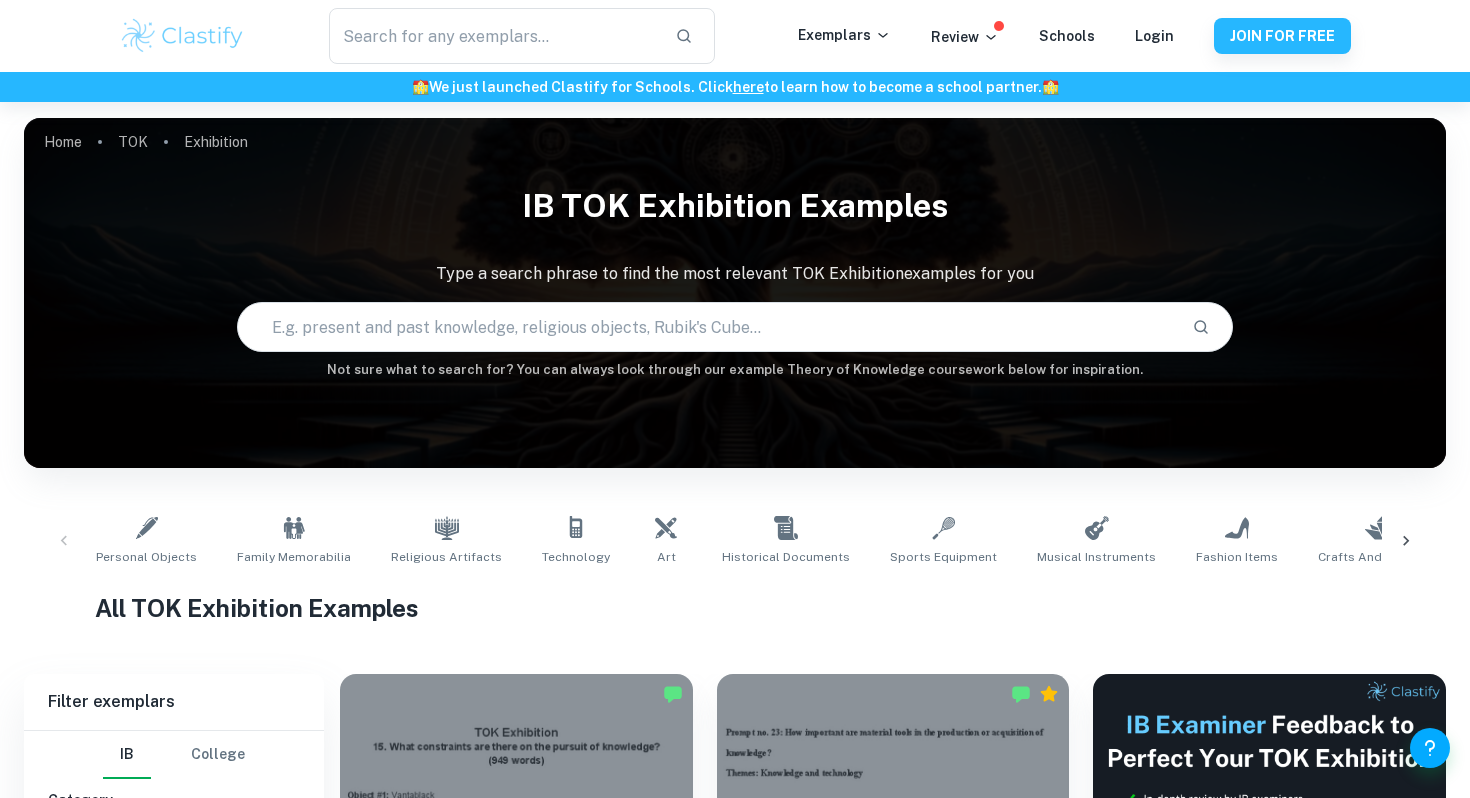 scroll, scrollTop: 0, scrollLeft: 0, axis: both 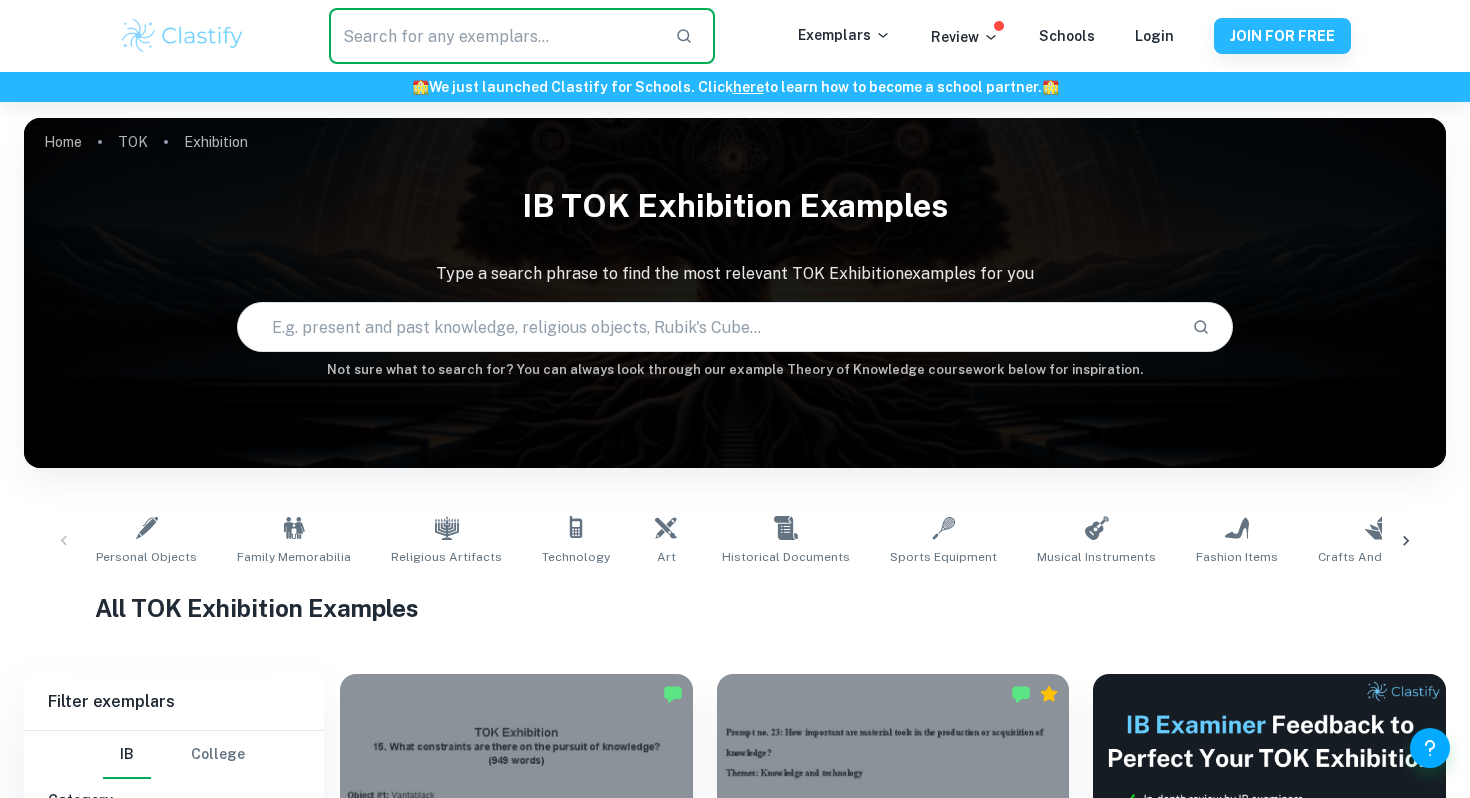 click at bounding box center (494, 36) 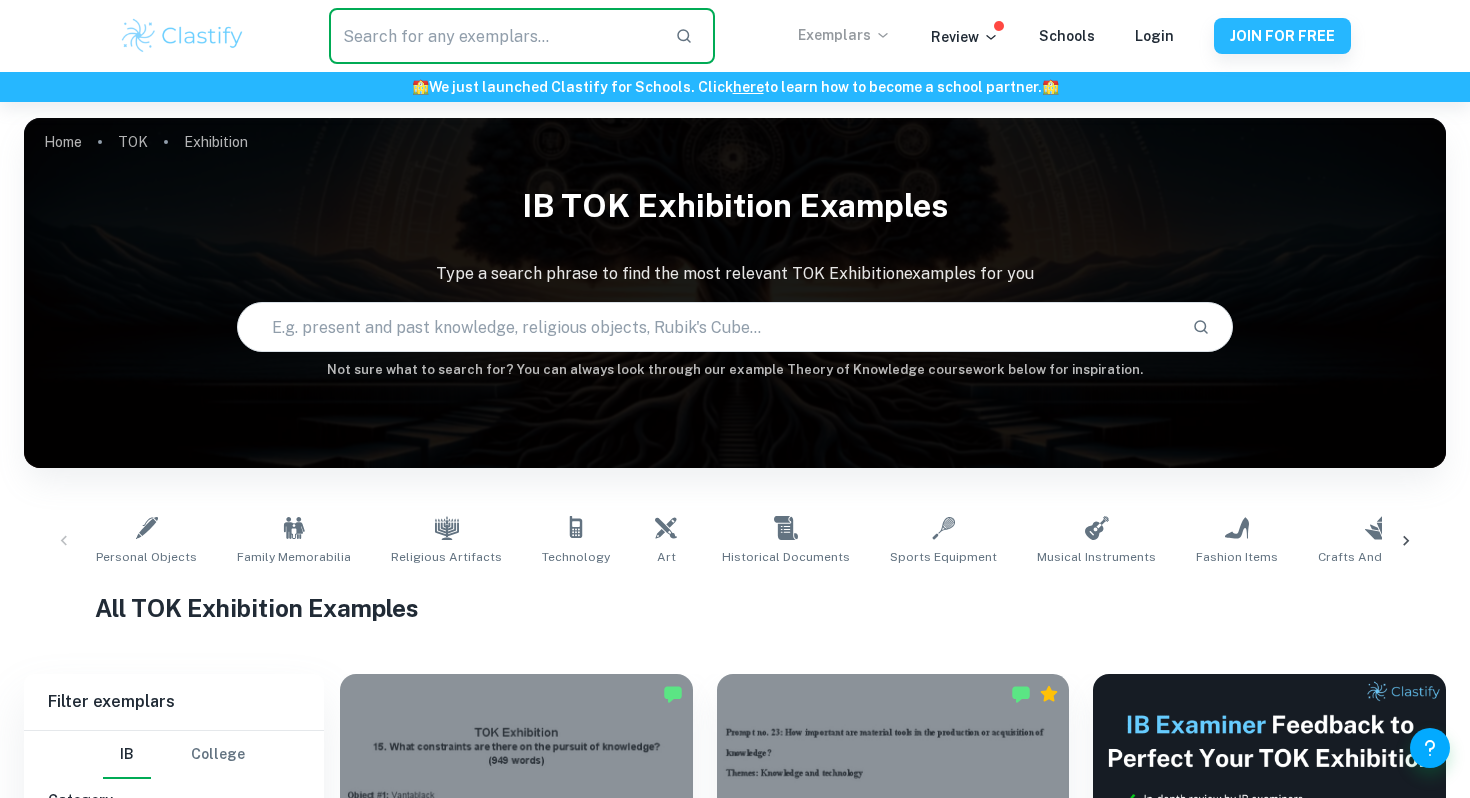 click on "Exemplars" at bounding box center [844, 35] 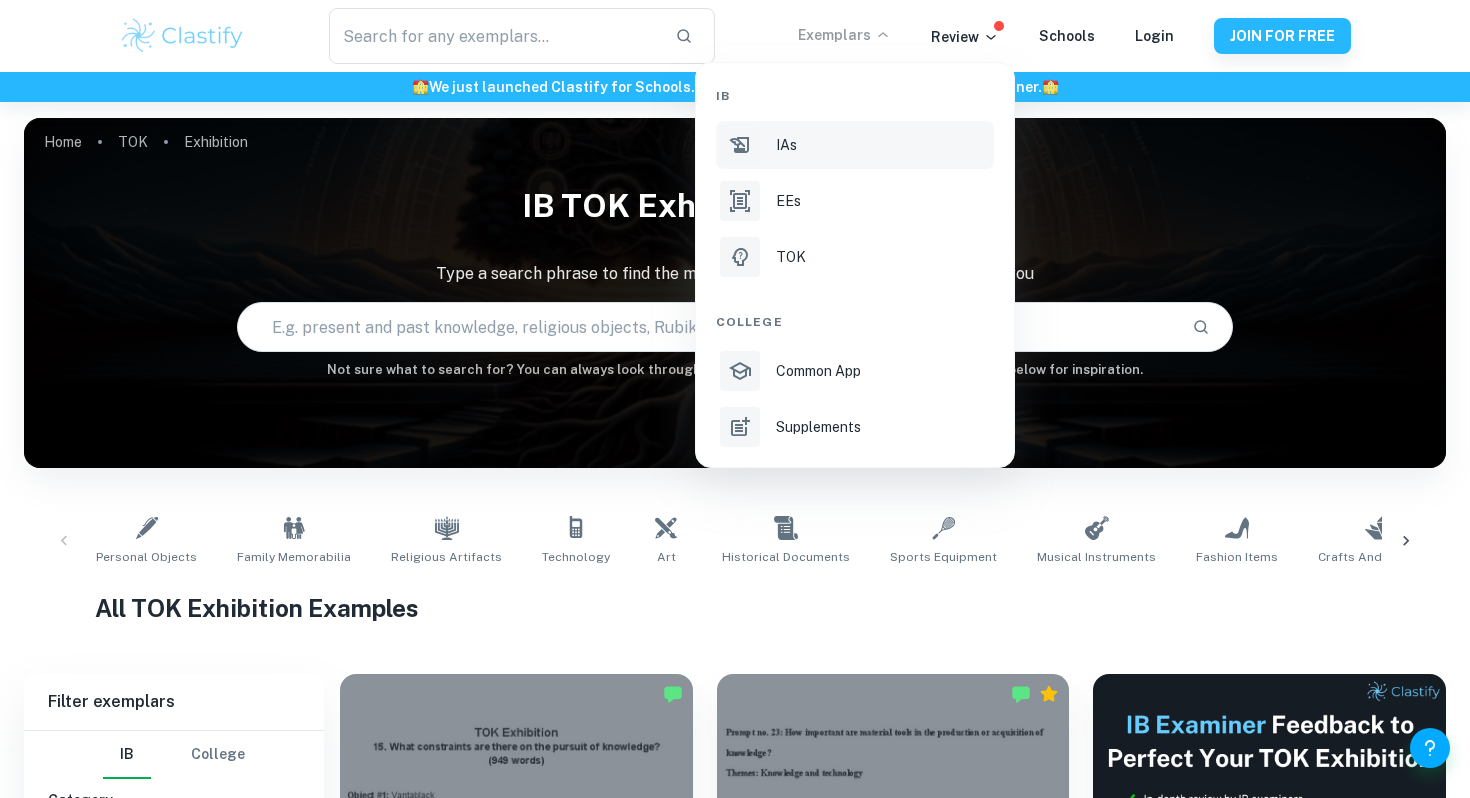 click on "IAs" at bounding box center (883, 145) 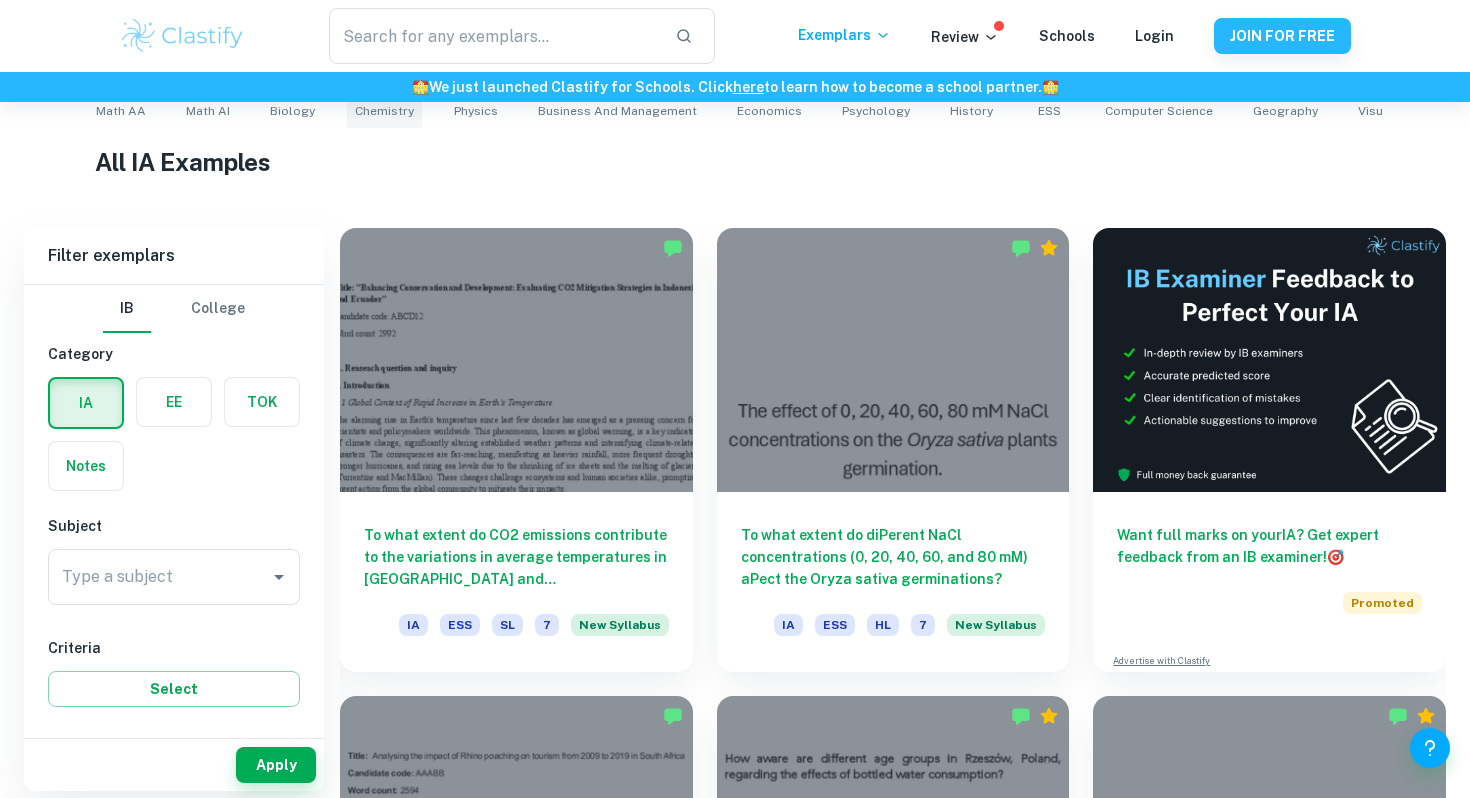 scroll, scrollTop: 451, scrollLeft: 0, axis: vertical 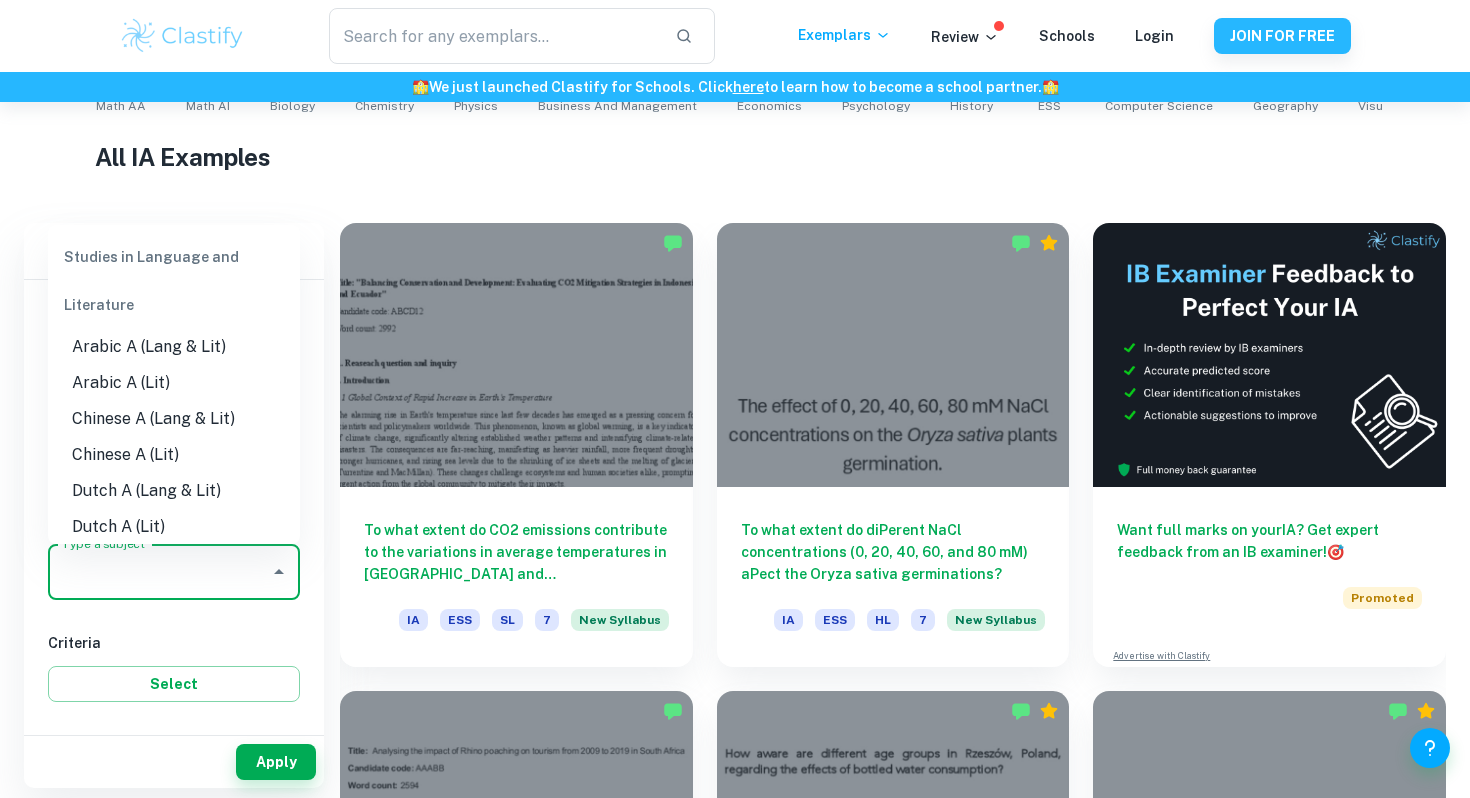 click on "Type a subject" at bounding box center (159, 572) 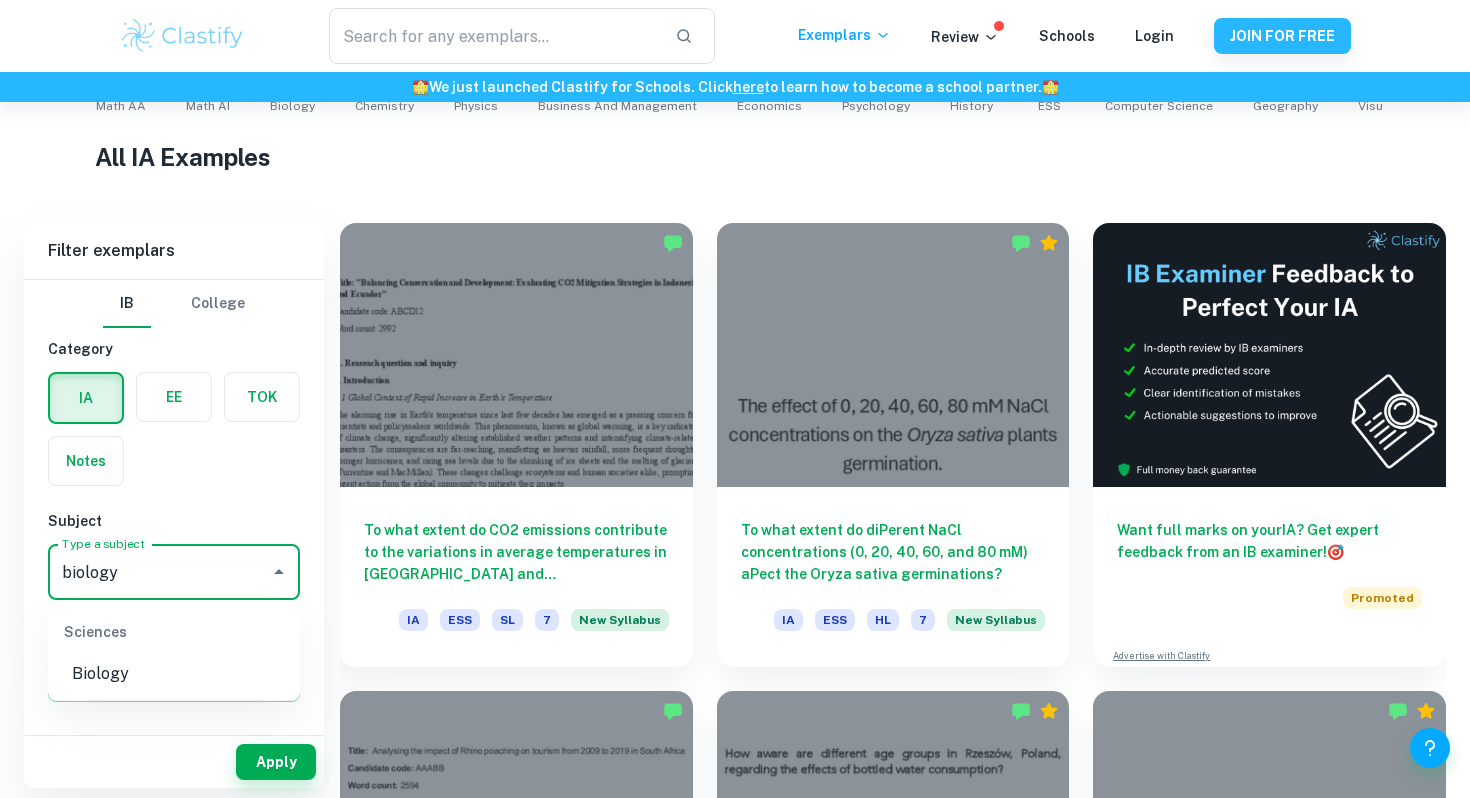click on "Biology" at bounding box center [174, 674] 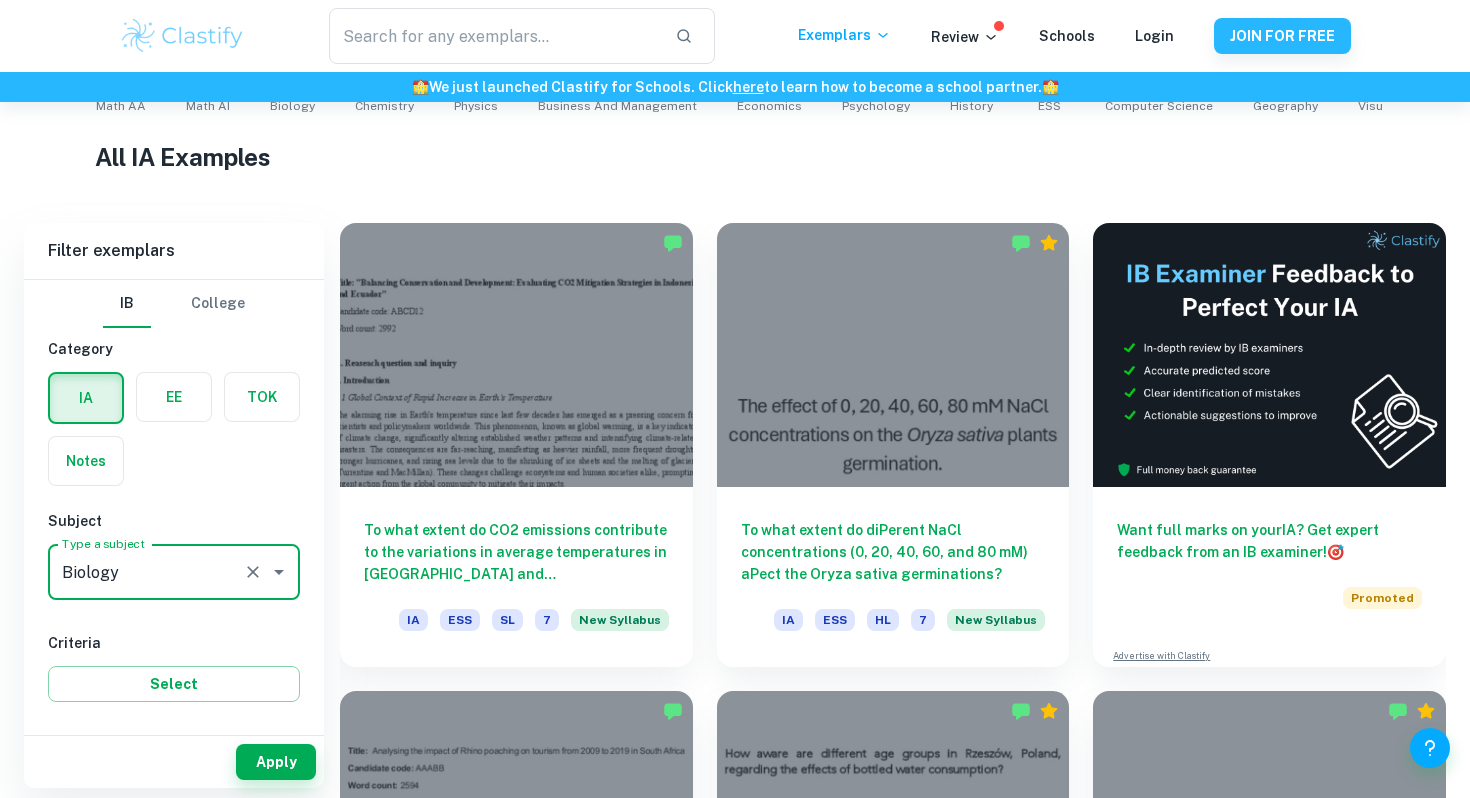 type on "Biology" 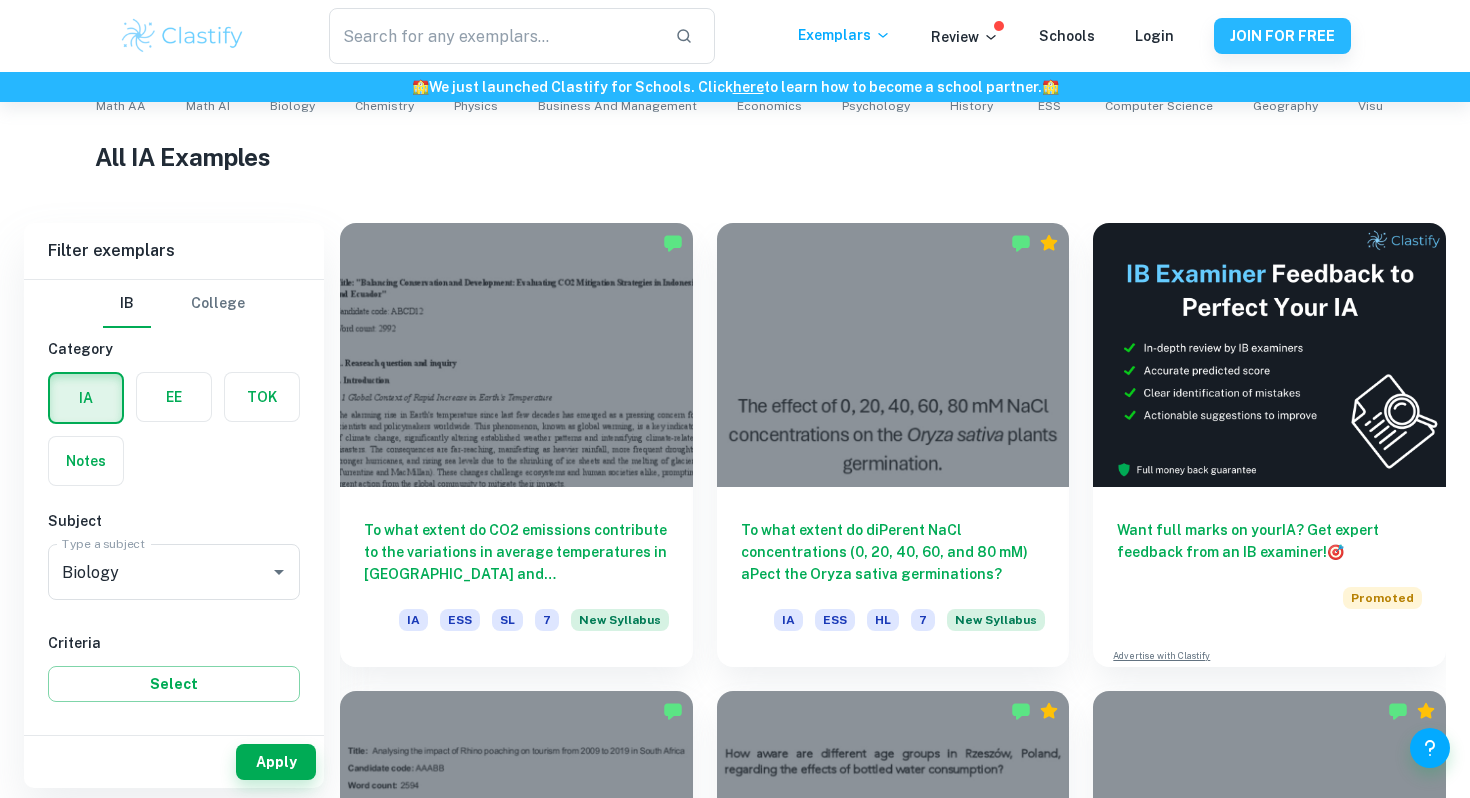 click on "Home IA IB IA examples for all subjects Type a search phrase to find the most relevant    IA    examples for you ​ Not sure what to search for? You can always look through our example Internal Assessments below for inspiration. Math AA Math AI Biology Chemistry Physics Business and Management Economics Psychology History ESS Computer Science Geography Visual Arts Comparative Study Visual Arts Process Portfolio Global Politics English A (Lang & Lit) HL Essay English A (Lit) HL Essay English A (Lang & Lit) IO English A (Lit) IO Design Technology Sports Science All  IA Examples Filter Filter exemplars IB College Category IA EE TOK Notes Subject Type a subject Type a subject Criteria Select Grade 7 6 5 4 3 2 1 Level HL SL Session May 2026 May 2025 November 2024 May 2024 November 2023 May 2023 November 2022 May 2022 November 2021 May 2021 Other   Apply Filter exemplars IB College Category IA EE TOK Notes Subject Type a subject Biology Type a subject Criteria Select Grade 7 6 5 4 3 2 1 Level HL SL Session Other" at bounding box center (735, 3791) 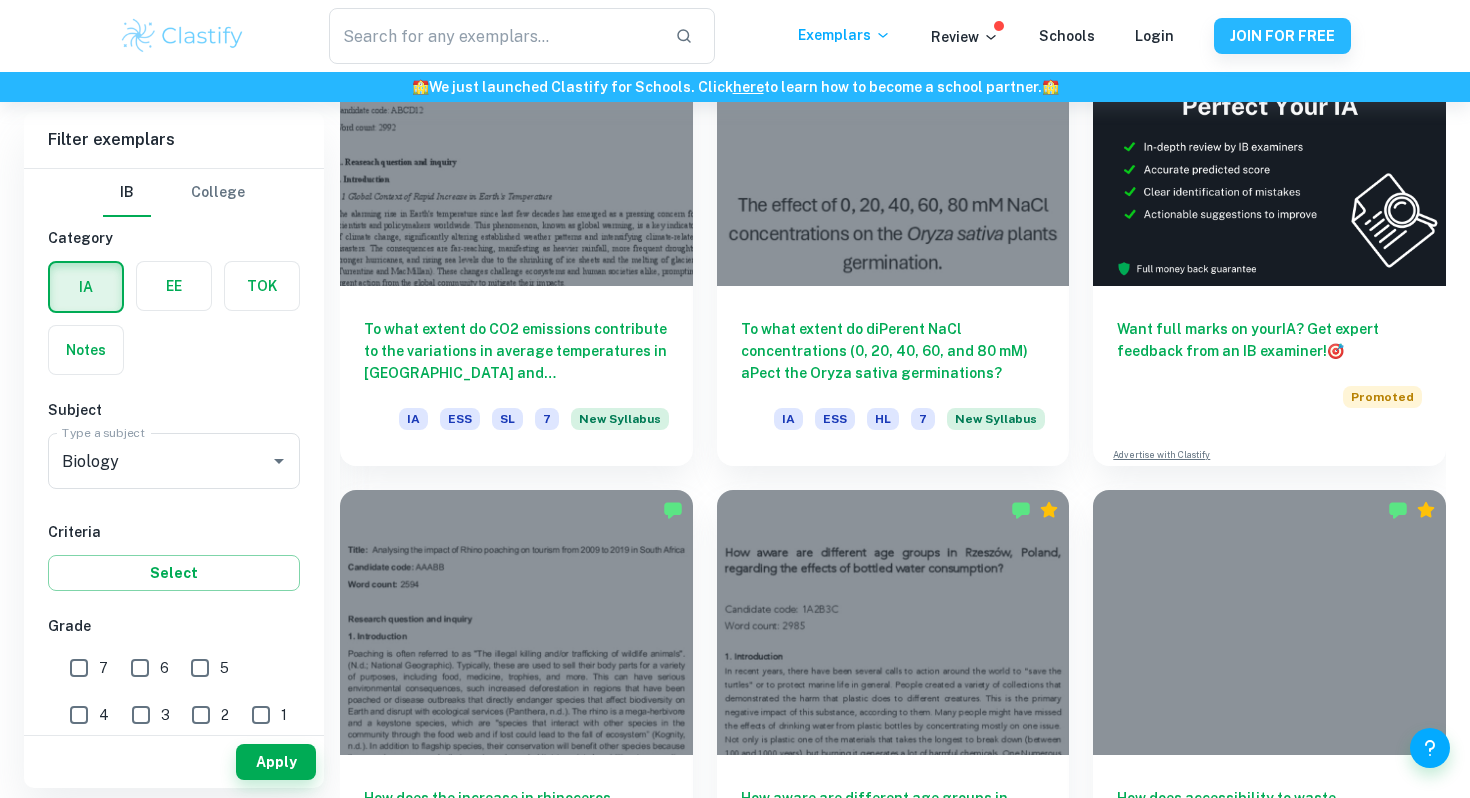 scroll, scrollTop: 677, scrollLeft: 0, axis: vertical 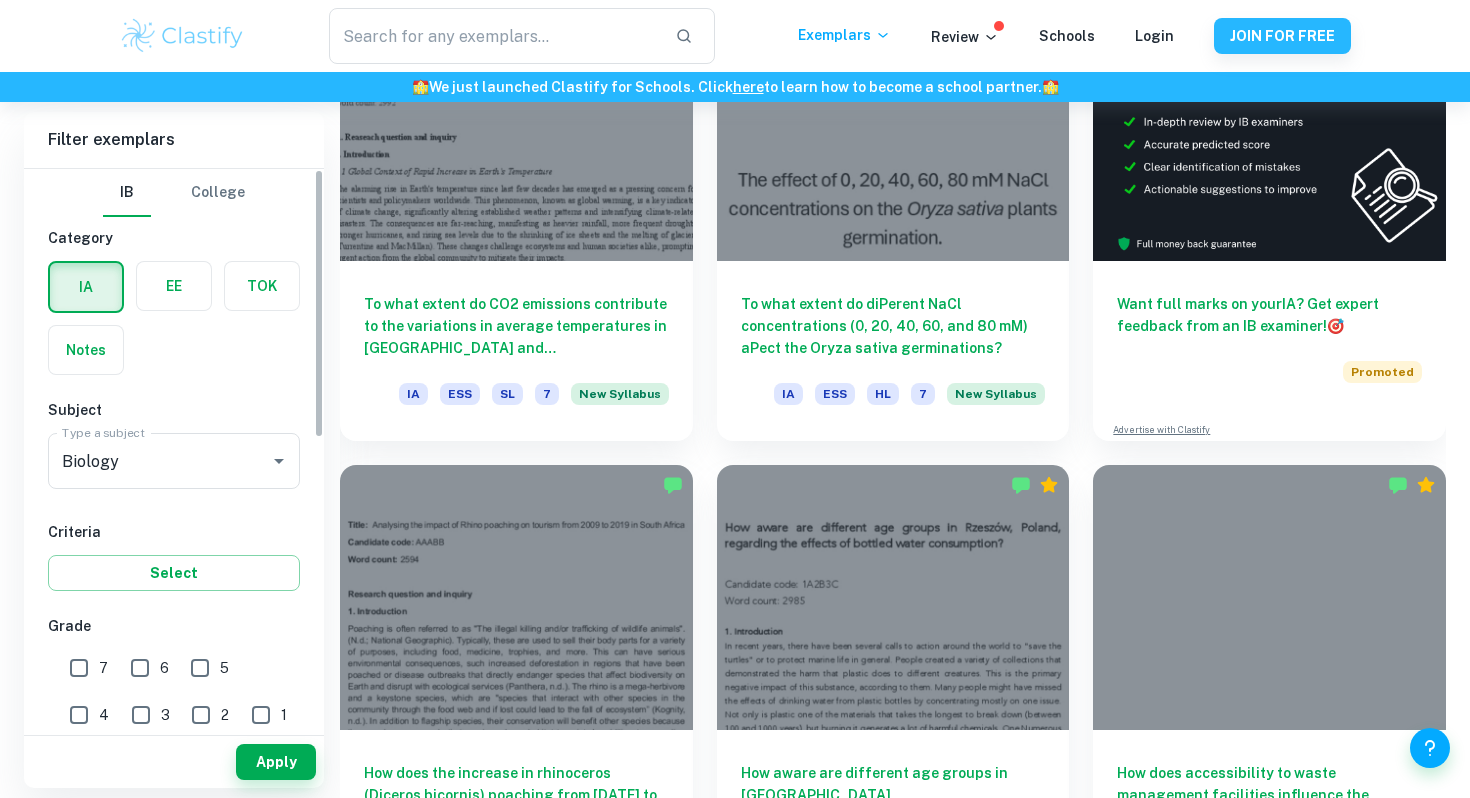 click on "7" at bounding box center (79, 668) 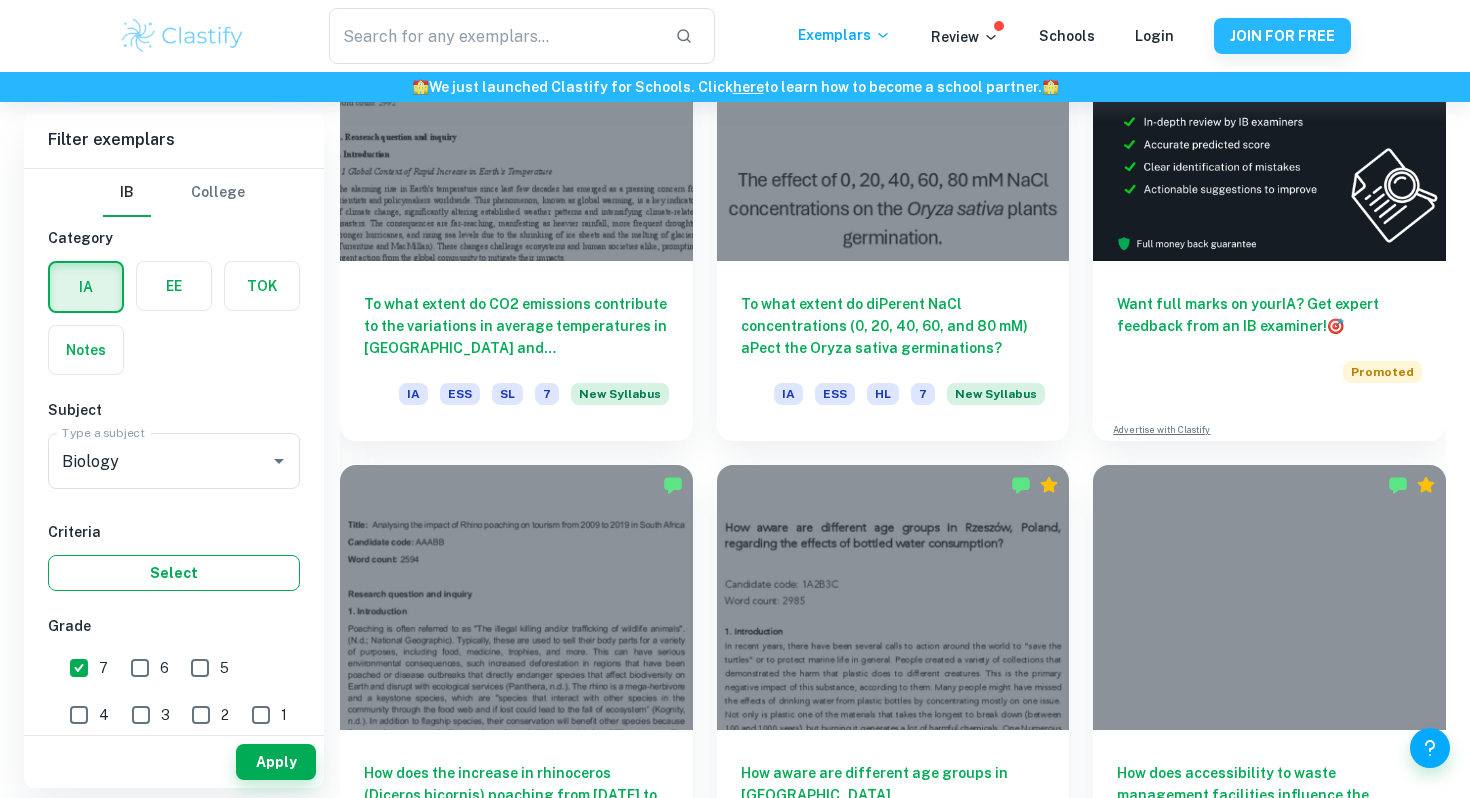 click on "Select" at bounding box center (174, 573) 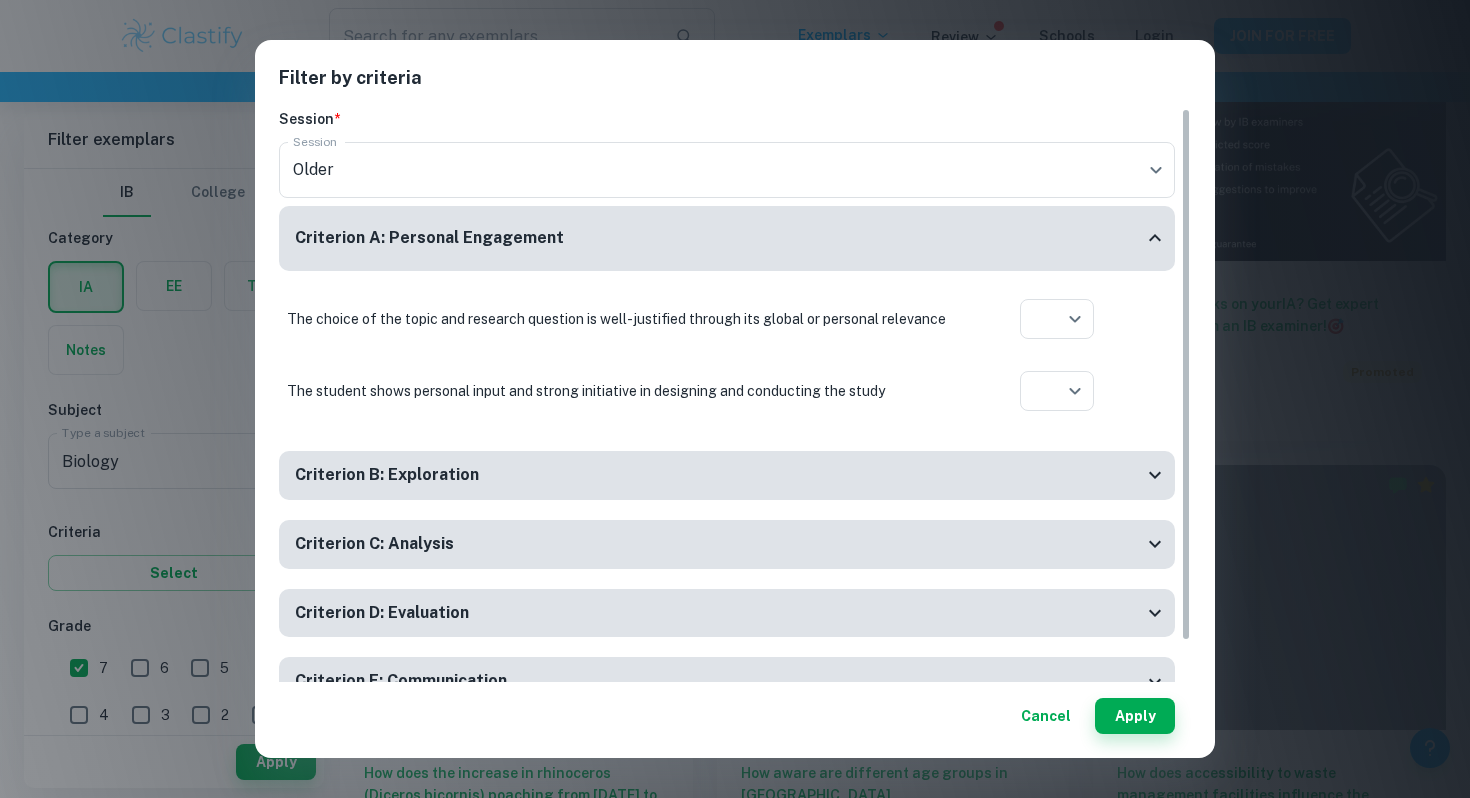 click on "Filter by criteria Session  * Session Older current Session Criterion A: Personal Engagement The choice of the topic and research question is well-justified through its global or personal relevance ​ Aplication year The student shows personal input and strong initiative in designing and conducting the study ​ Aplication year Criterion B: Exploration A focused and detailed description of the main topic is present ​ Aplication year A focused and detailed description of the research question is present ​ Aplication year The student provides background information that is relevant and focused ​ Aplication year The biology is explained well enough for the reader to fully and easily understand it without the need of rereading ​ Aplication year A null and an alternative hypothesis is stated and explained ​ Aplication year The methodology of the investigation is highly appropriate to the topic ​ Aplication year The methodology is focused on answering the research question ​ Aplication year ​ ​" at bounding box center (735, 399) 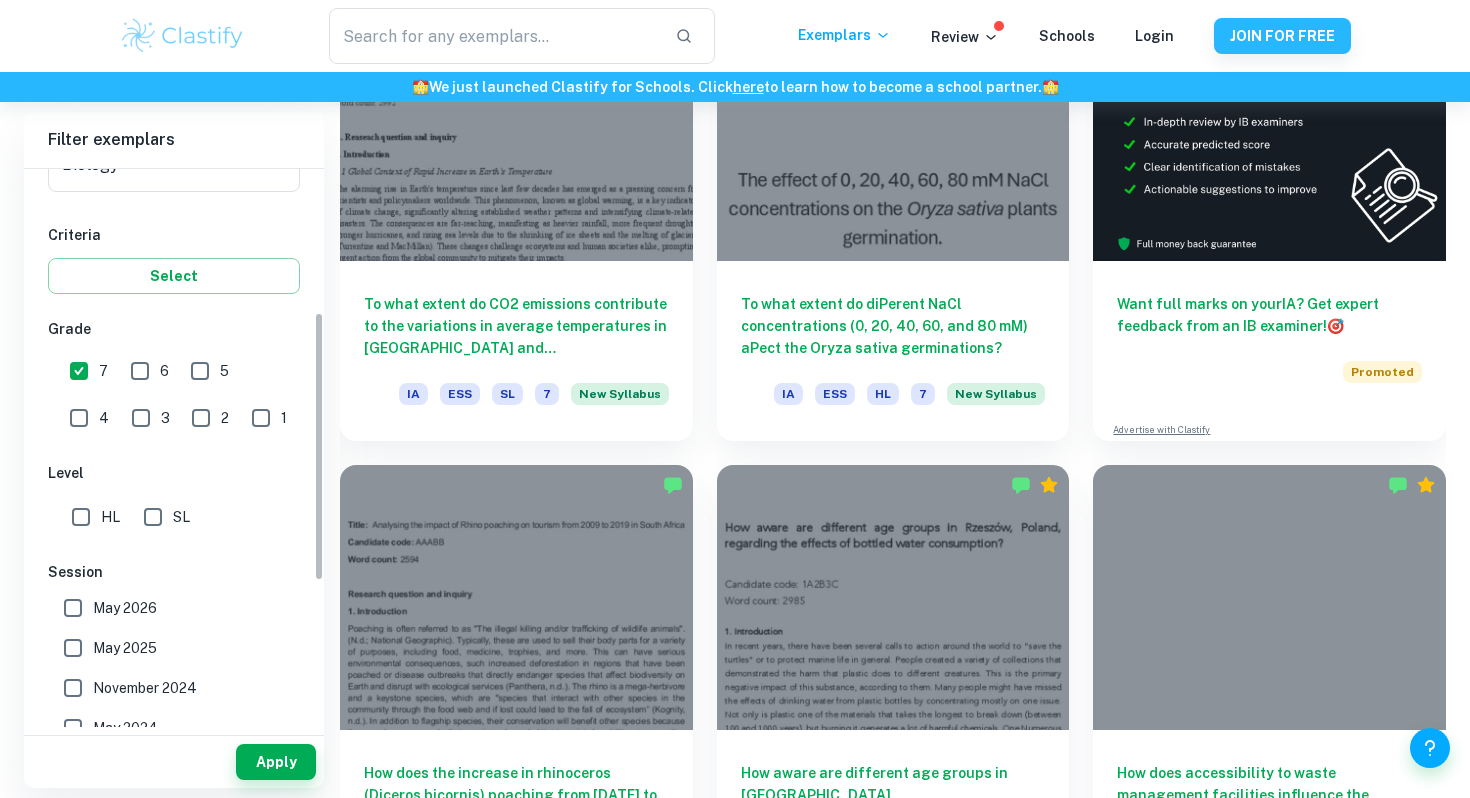 scroll, scrollTop: 481, scrollLeft: 0, axis: vertical 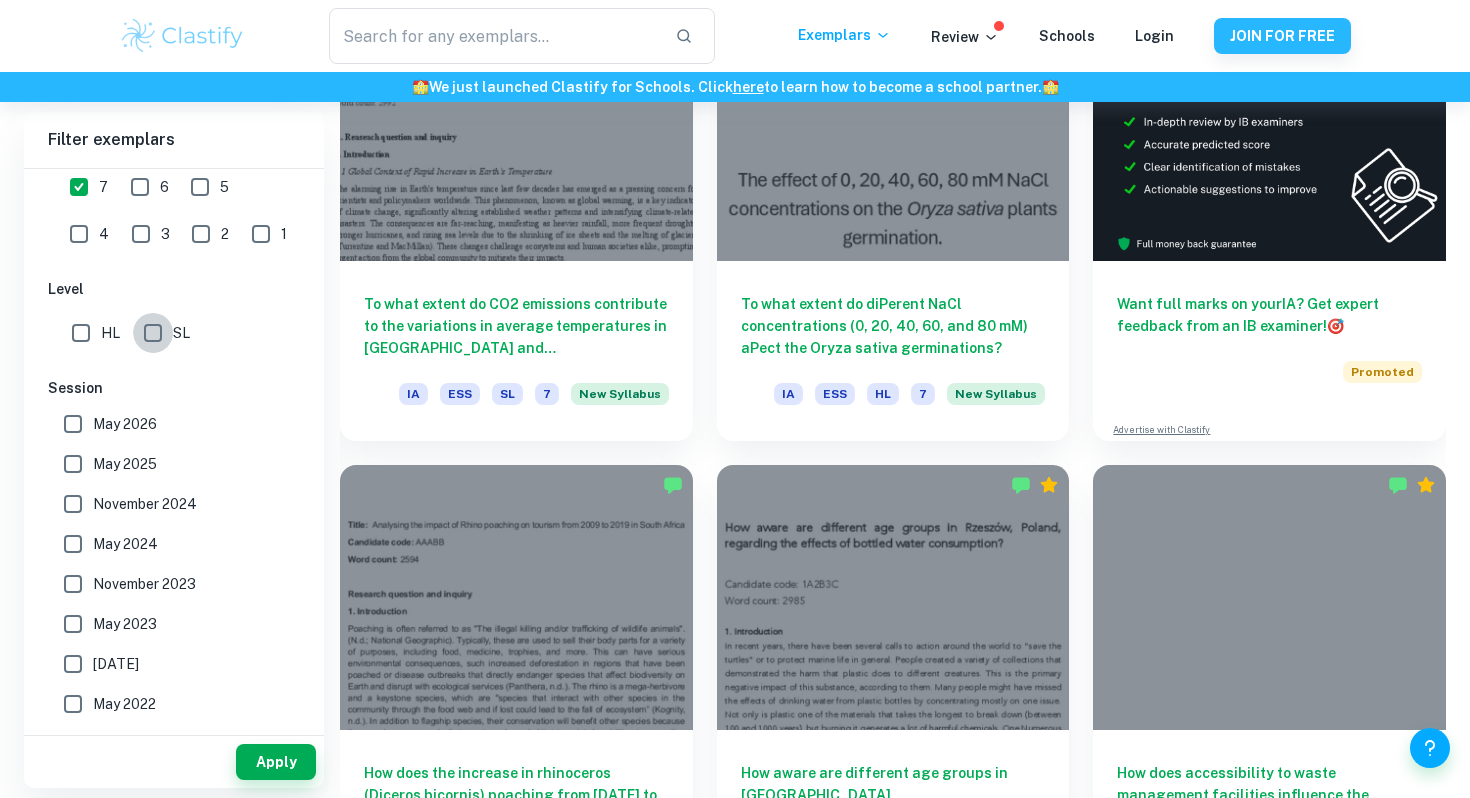 click on "SL" at bounding box center [153, 333] 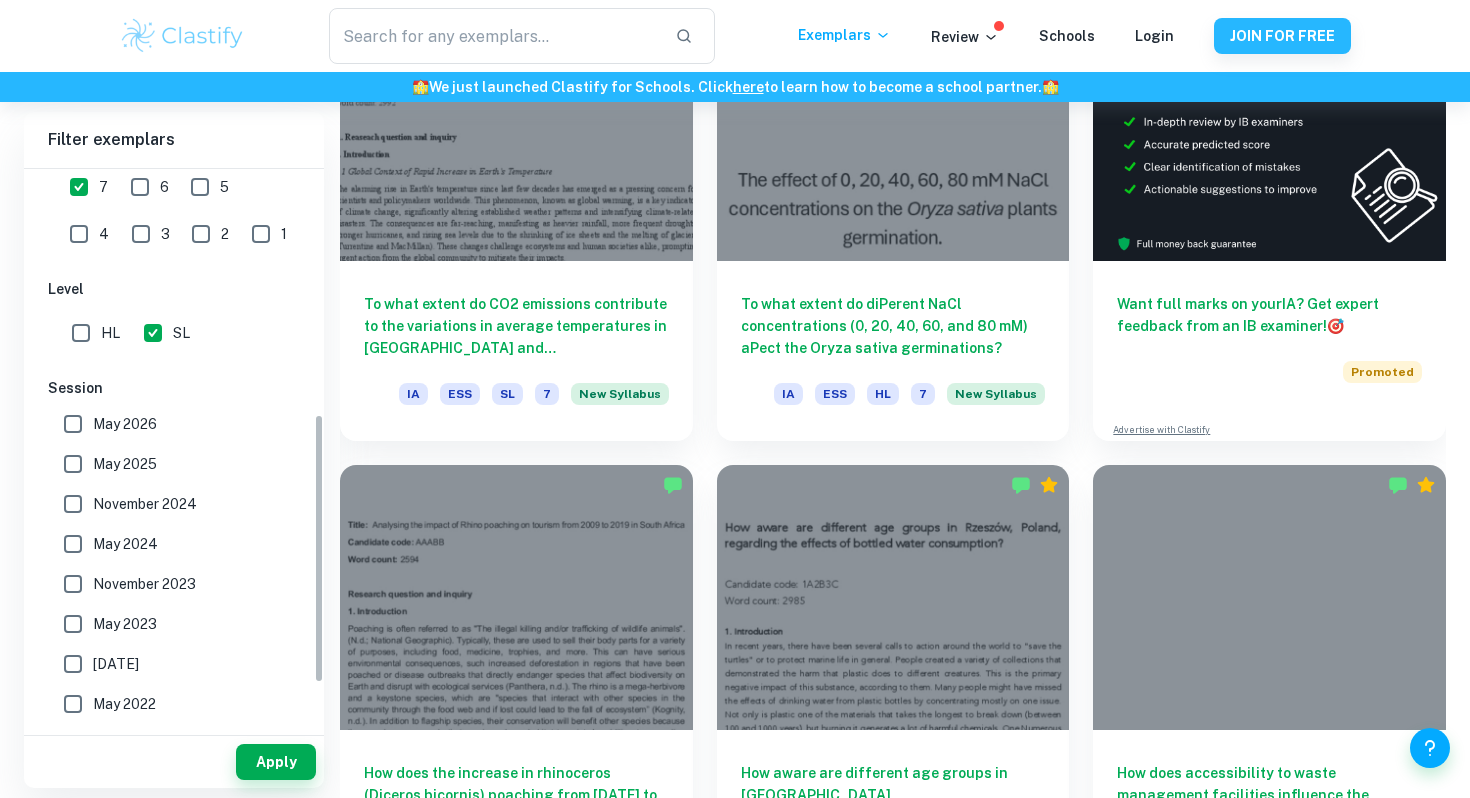 scroll, scrollTop: 553, scrollLeft: 0, axis: vertical 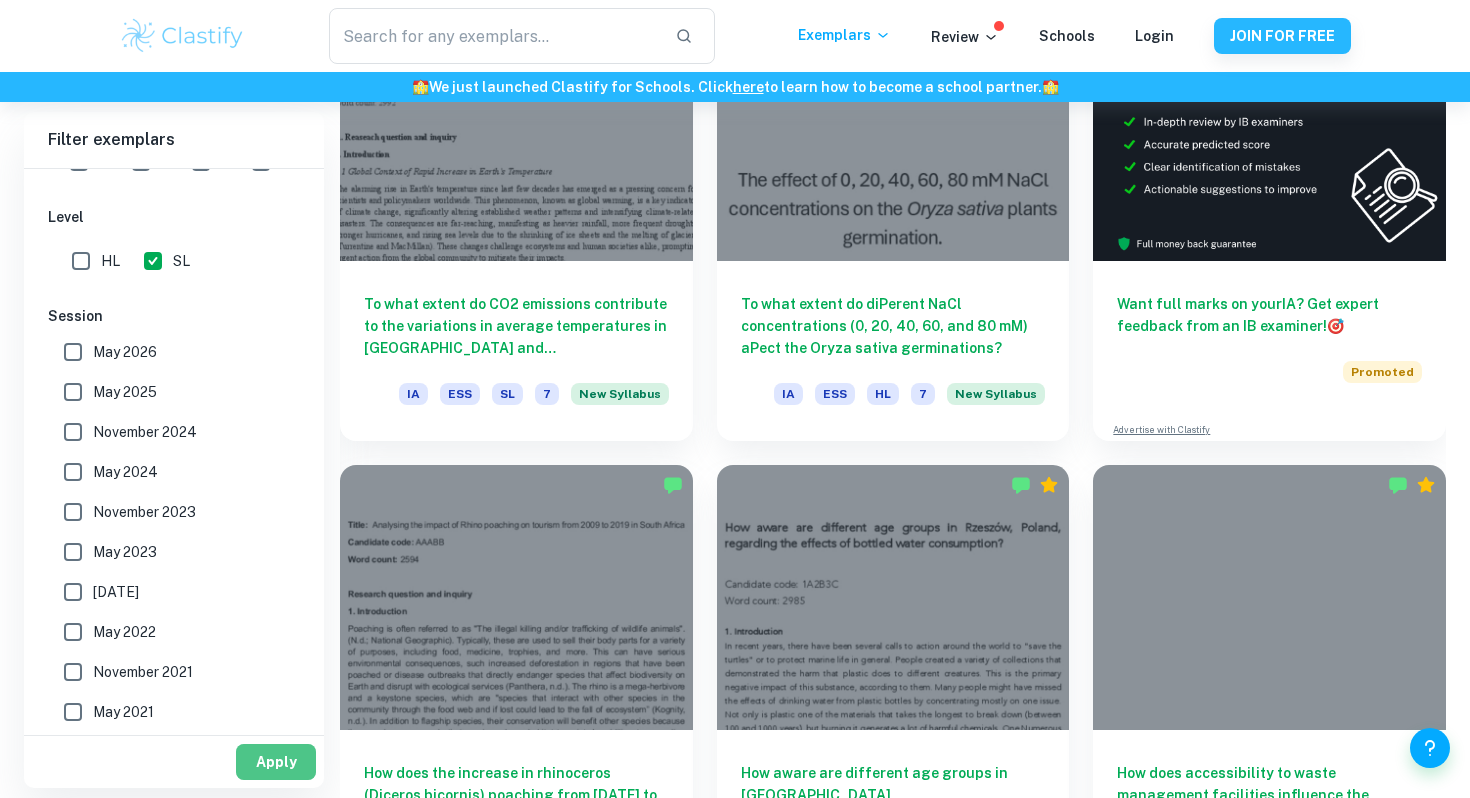 click on "Apply" at bounding box center (276, 762) 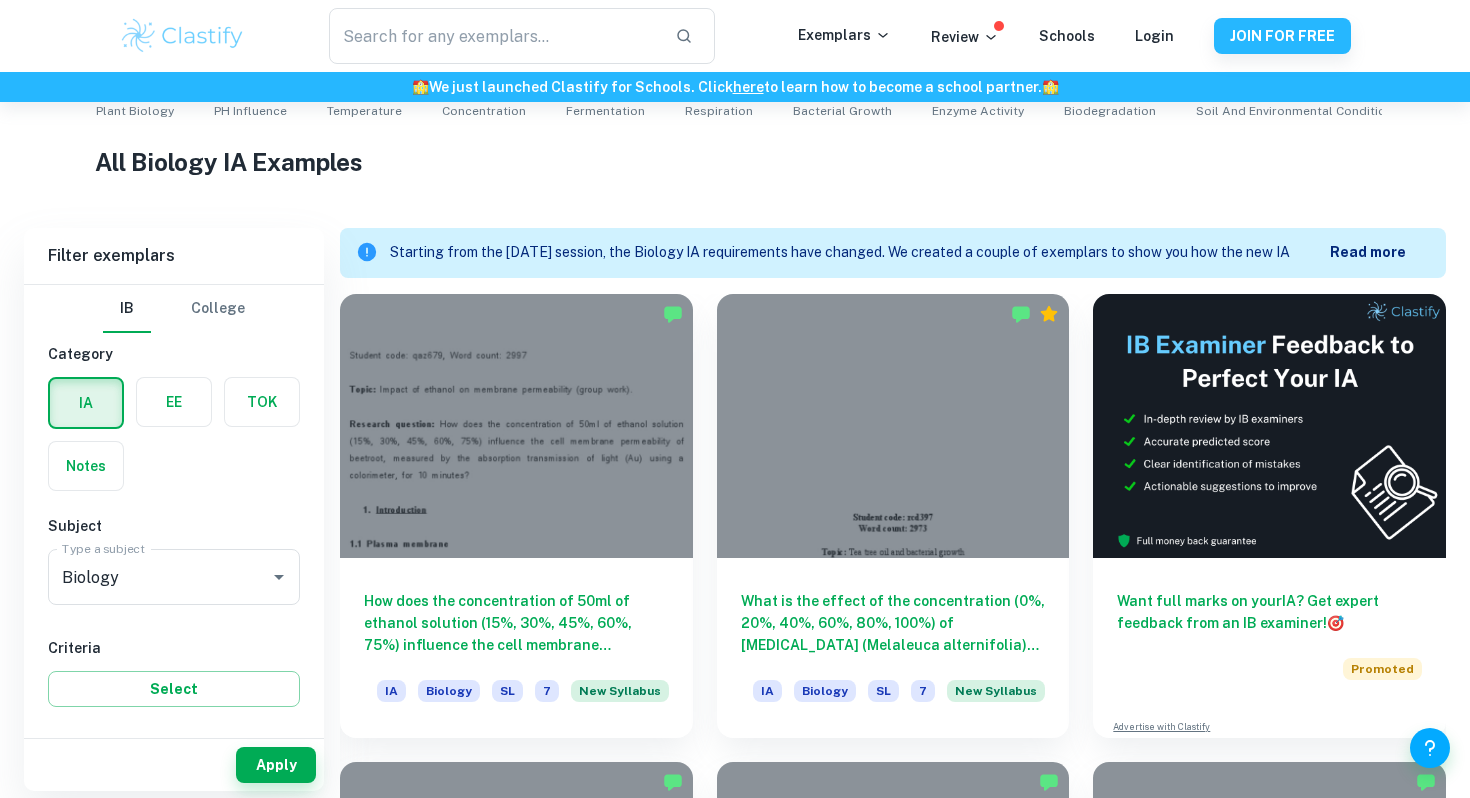 scroll, scrollTop: 449, scrollLeft: 0, axis: vertical 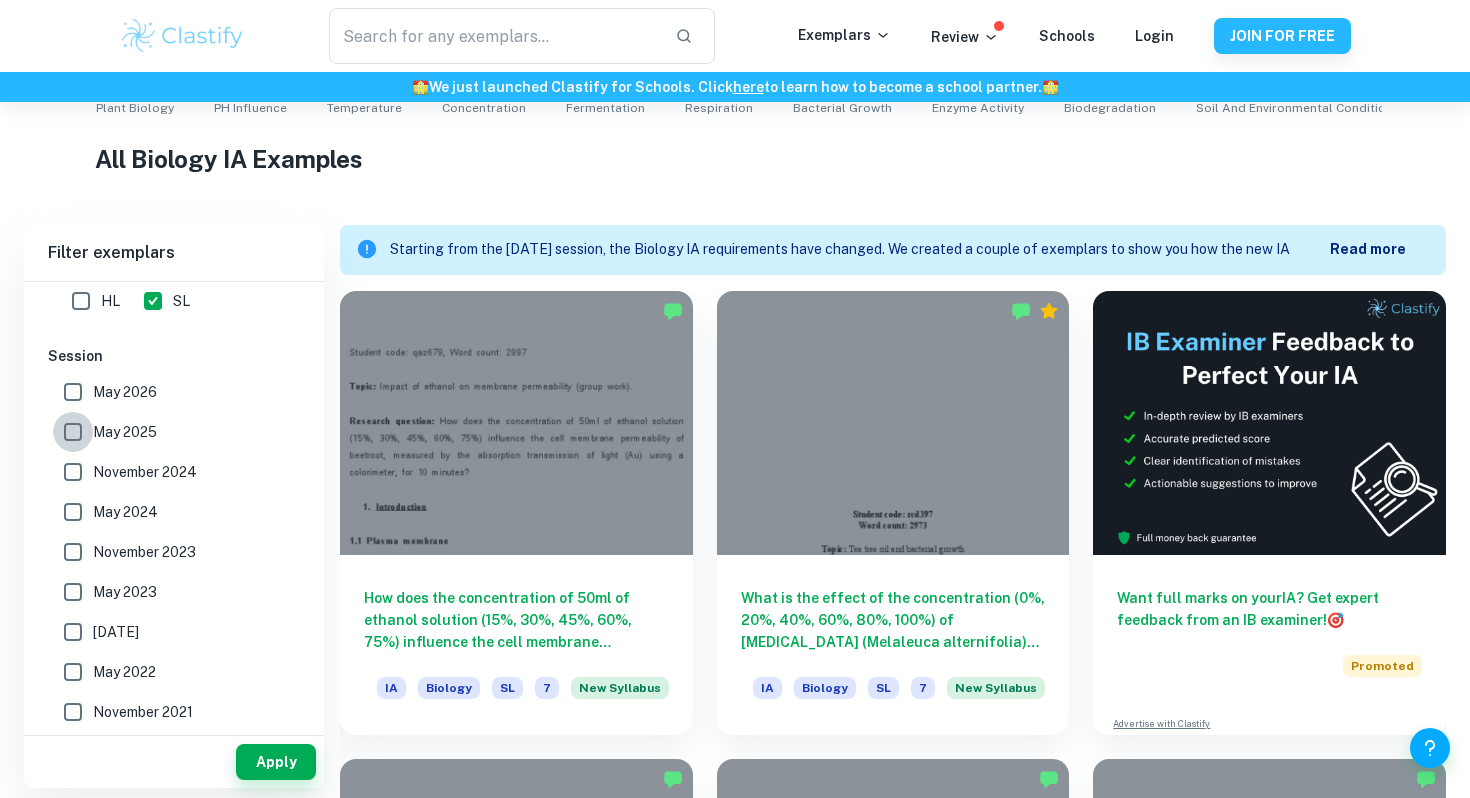 click on "May 2025" at bounding box center [73, 432] 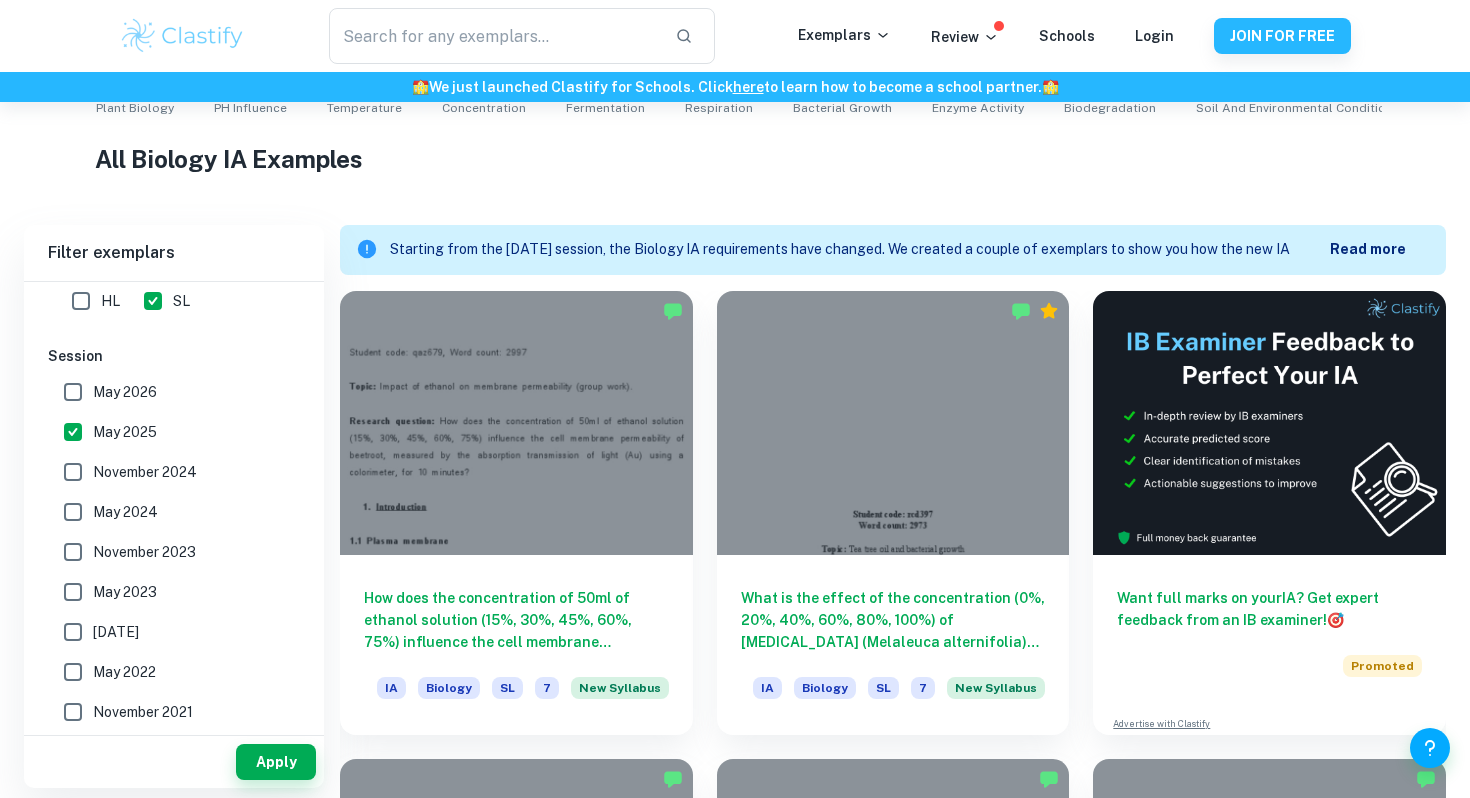 click on "May 2026" at bounding box center (73, 392) 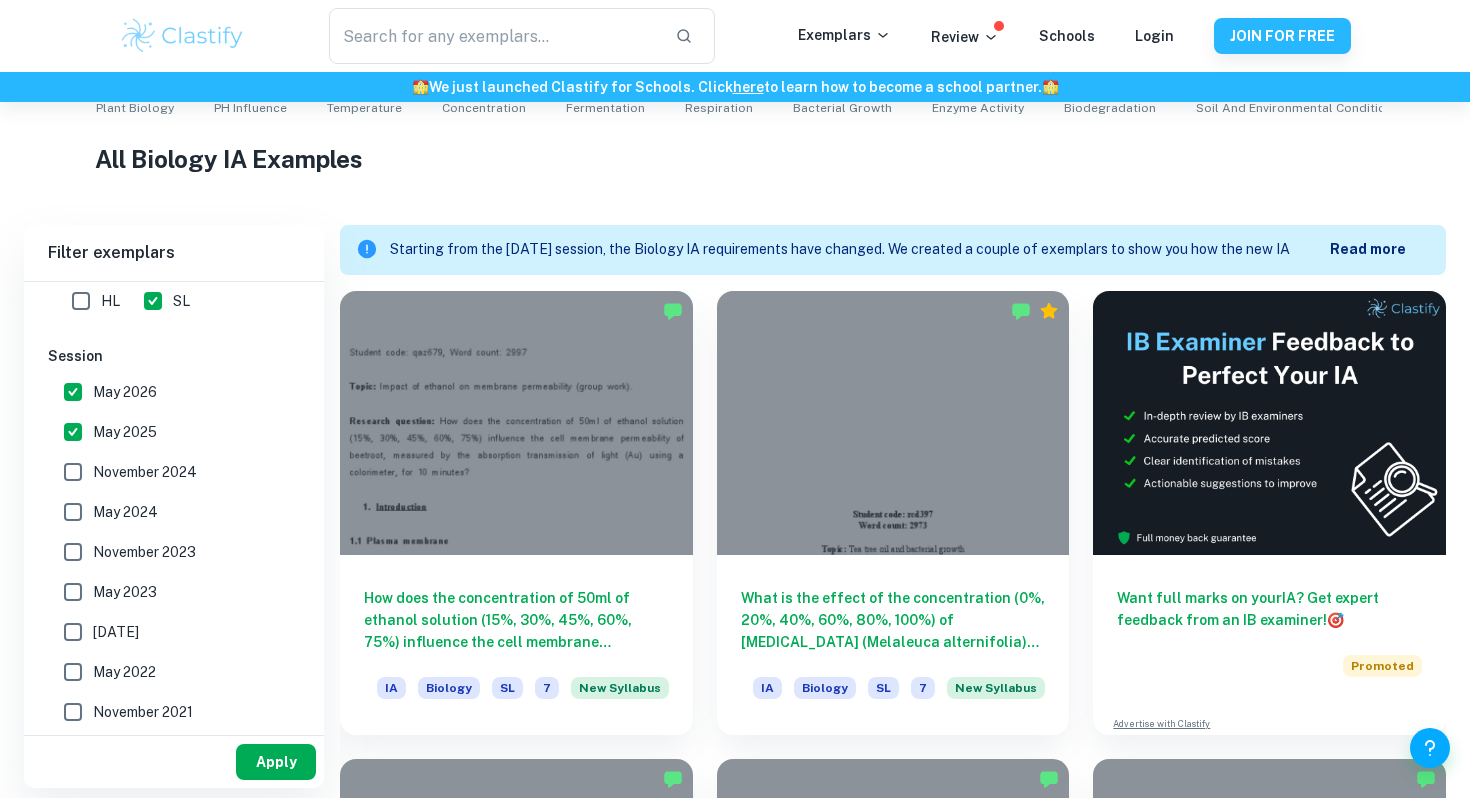 click on "Apply" at bounding box center (276, 762) 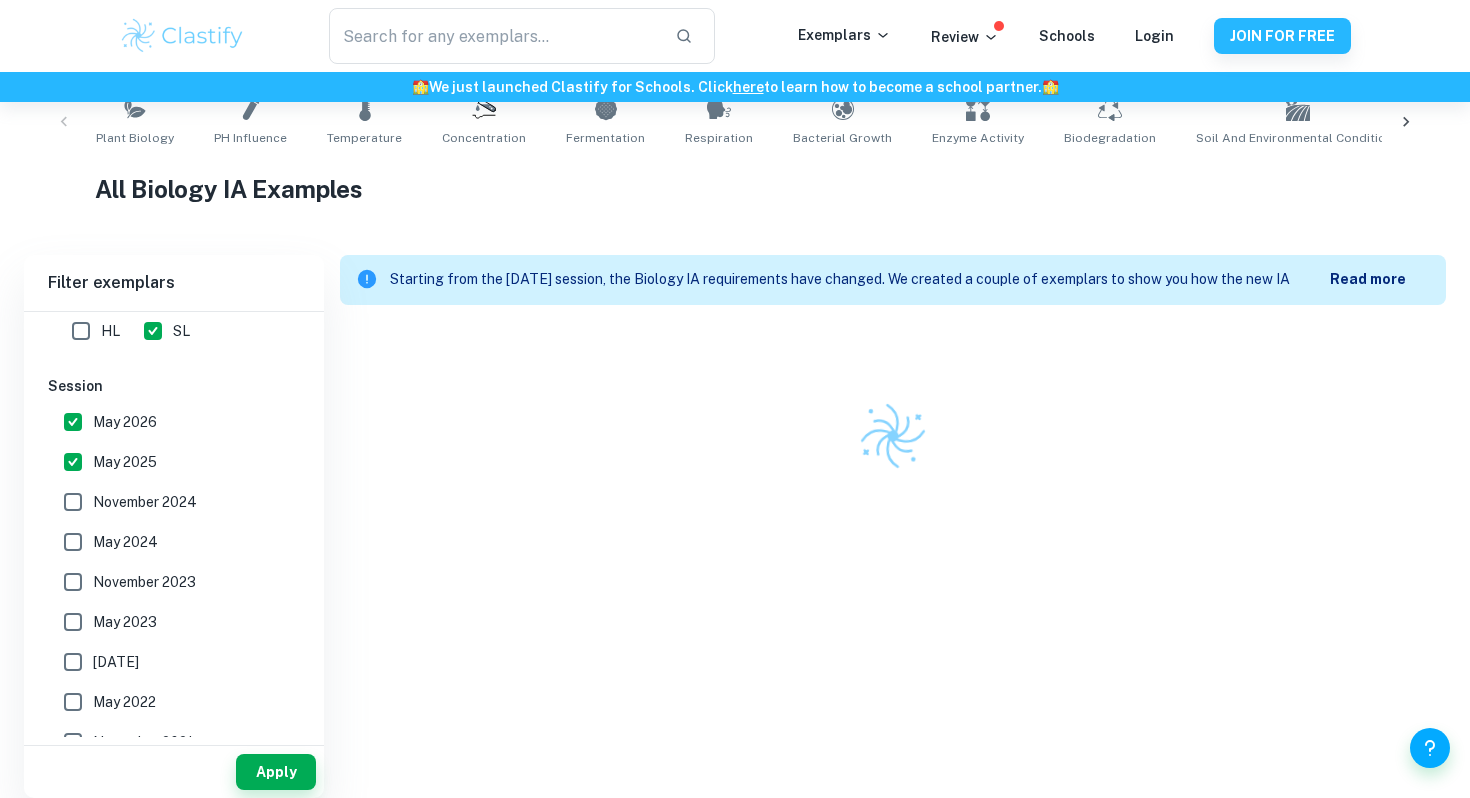 scroll, scrollTop: 386, scrollLeft: 0, axis: vertical 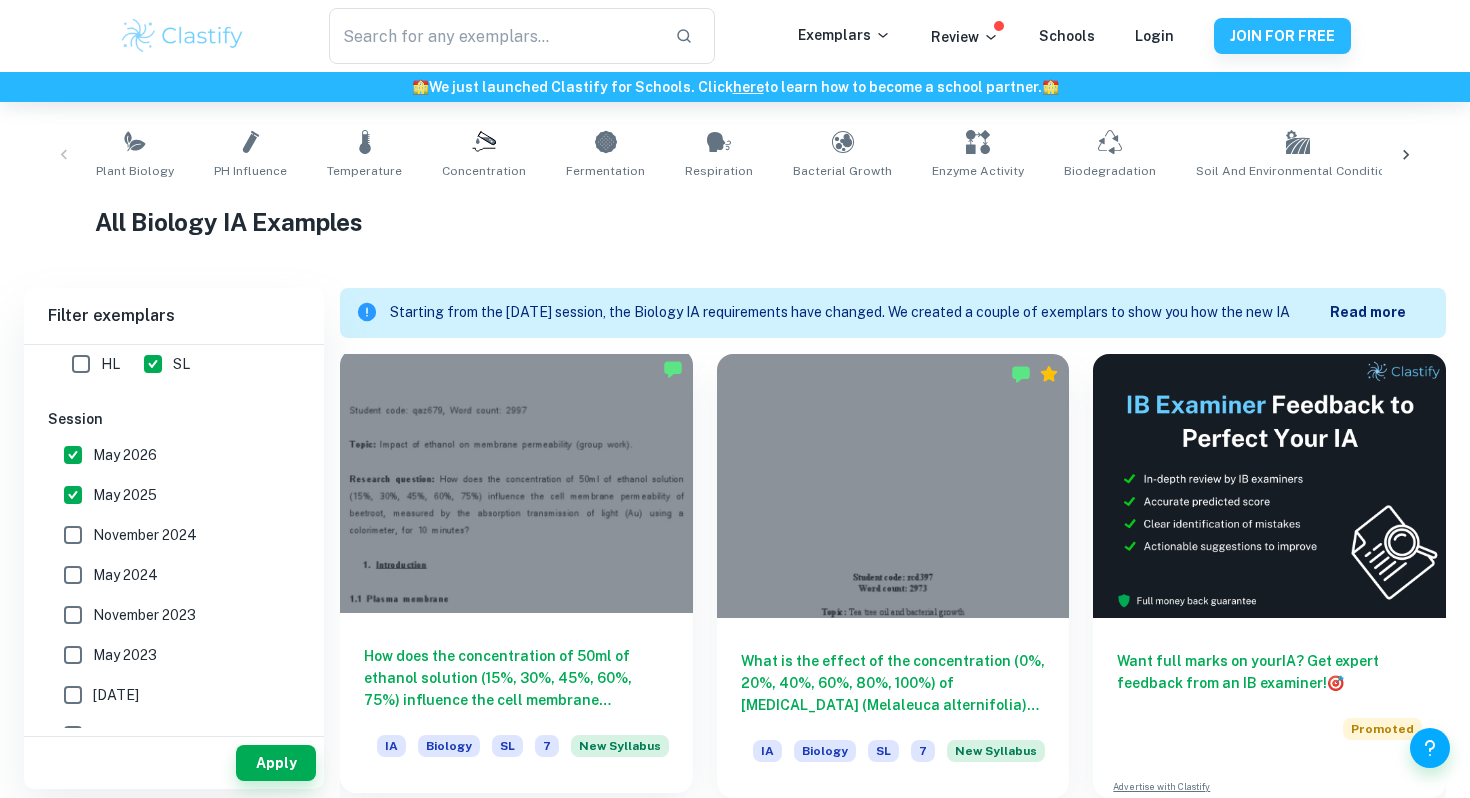 click at bounding box center [516, 481] 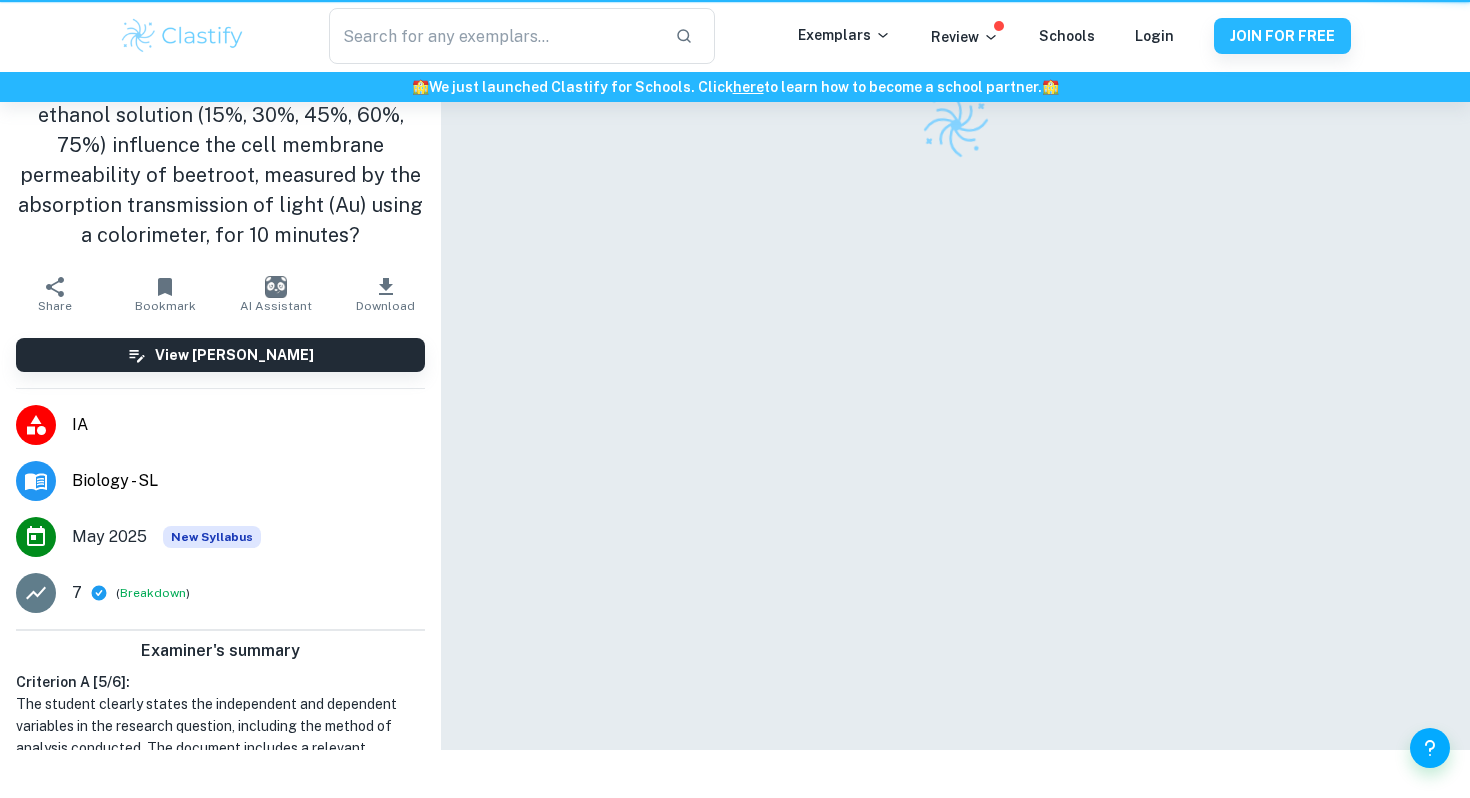 scroll, scrollTop: 0, scrollLeft: 0, axis: both 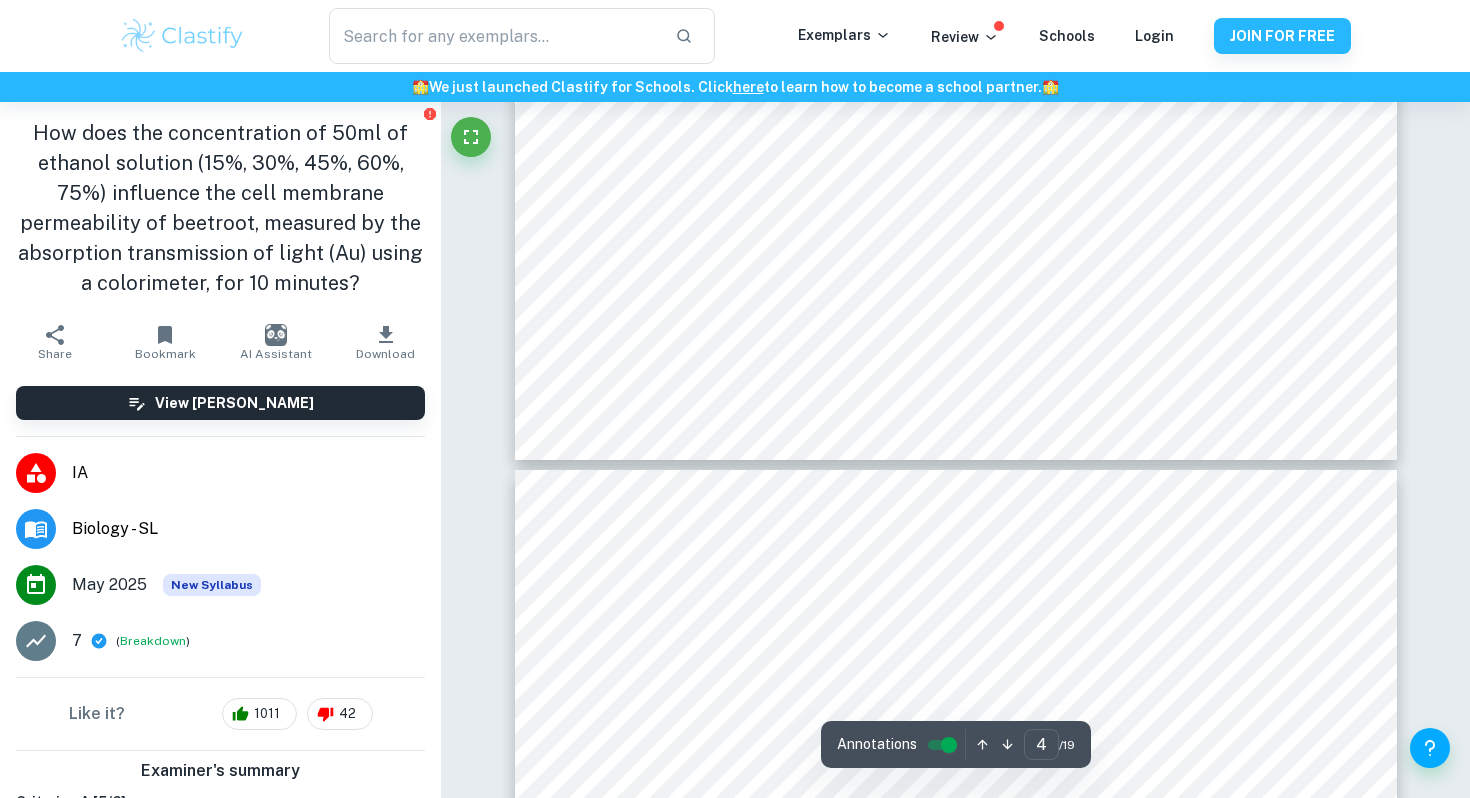 type on "5" 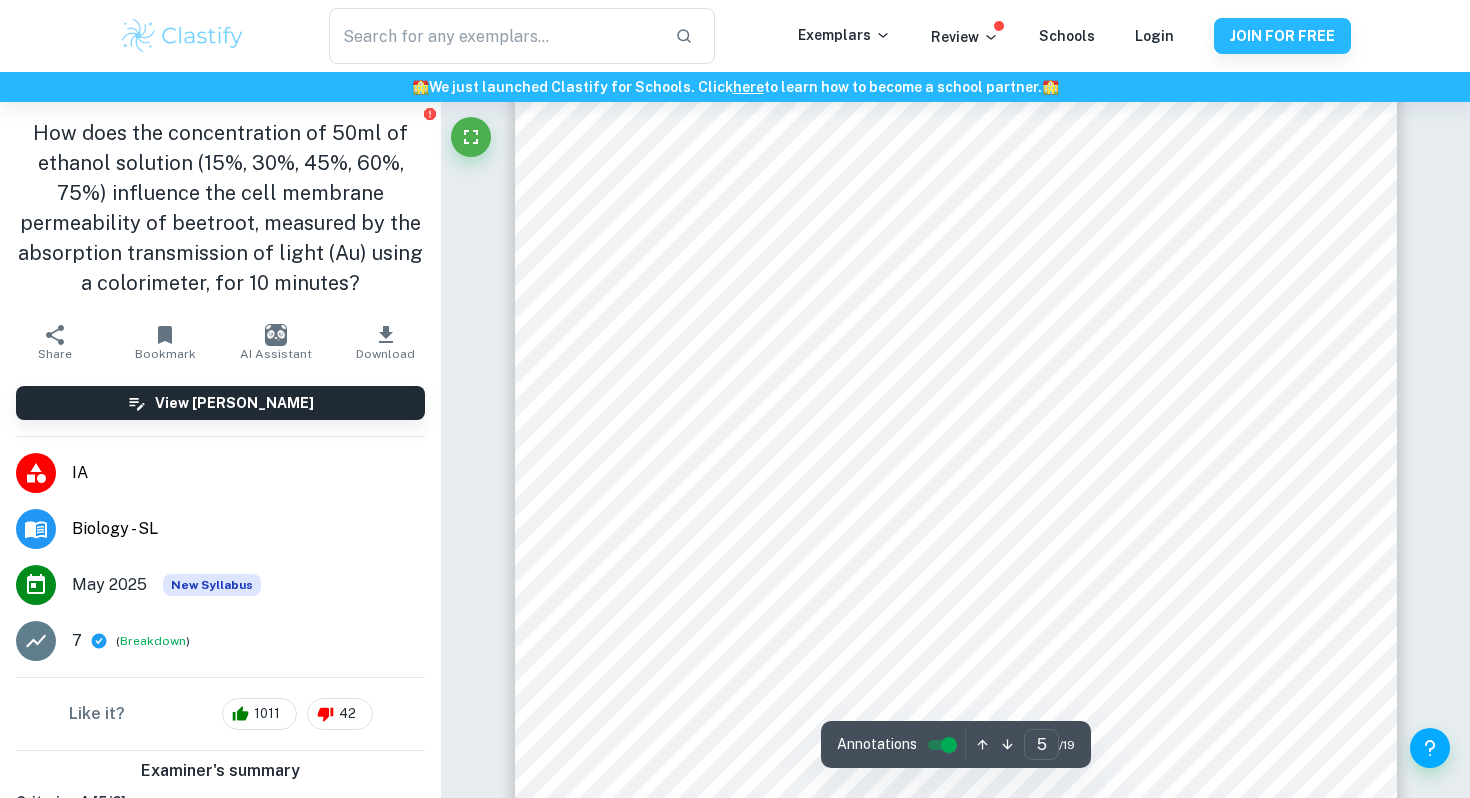 scroll, scrollTop: 5705, scrollLeft: 0, axis: vertical 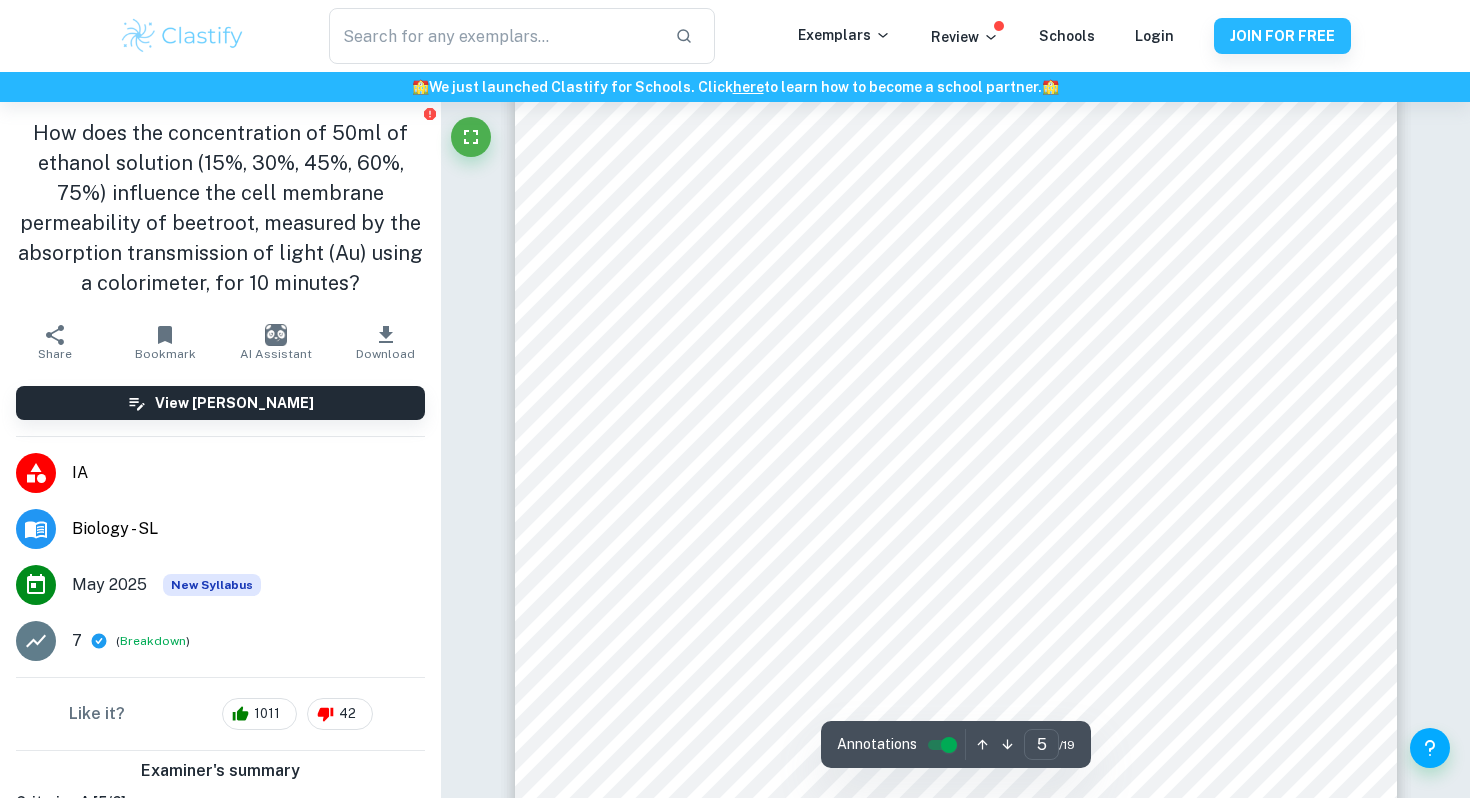 click 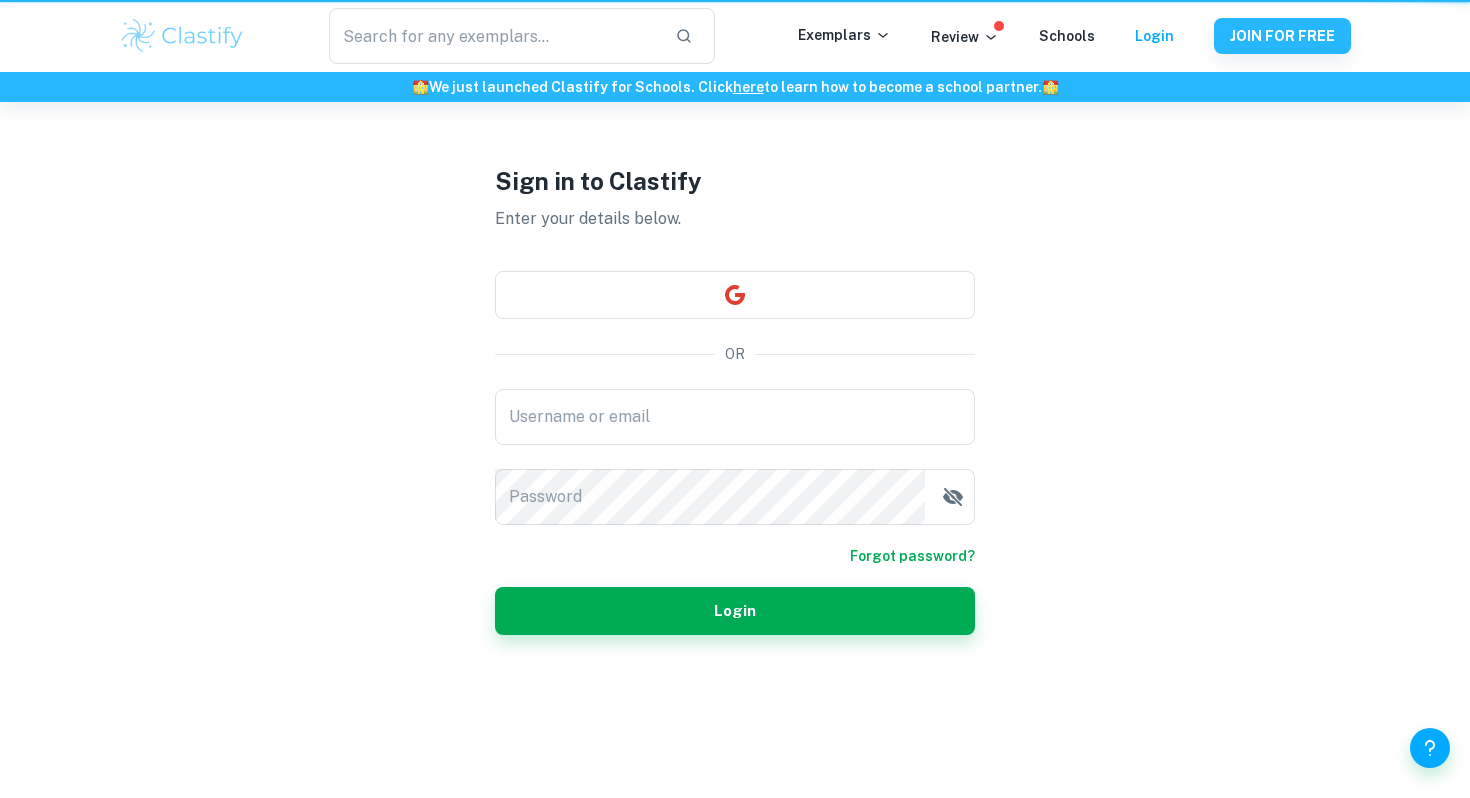 scroll, scrollTop: 0, scrollLeft: 0, axis: both 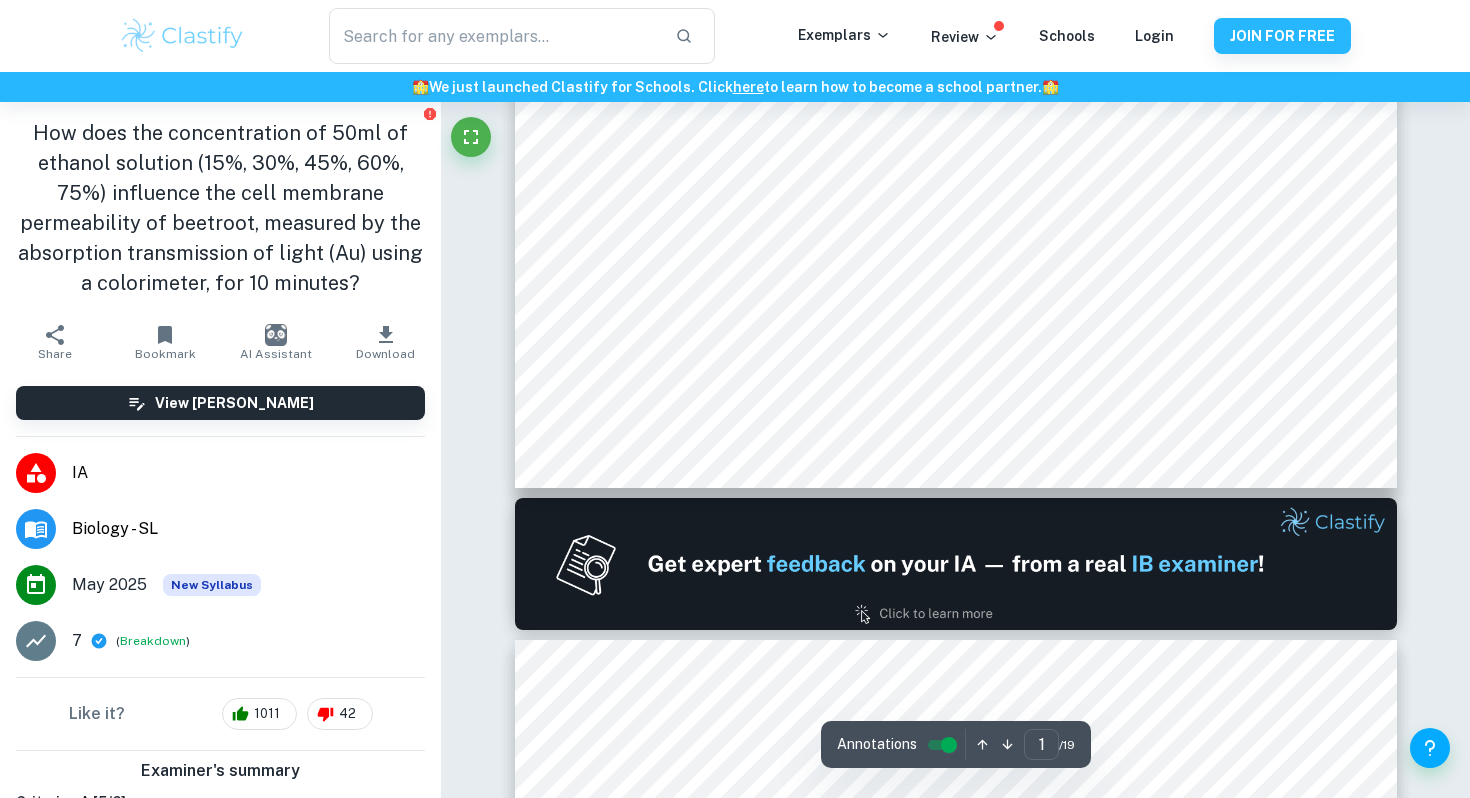 type on "2" 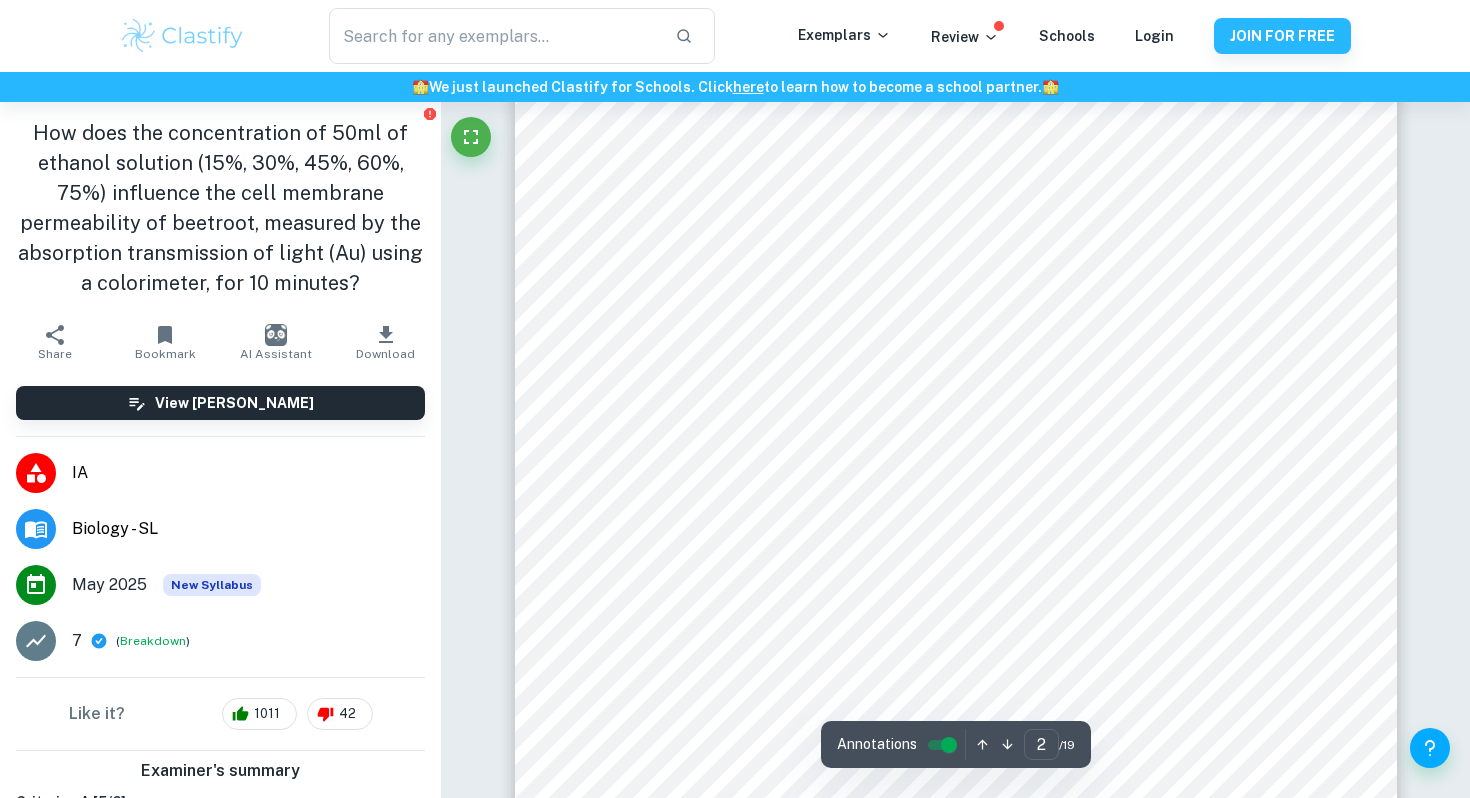 scroll, scrollTop: 1748, scrollLeft: 0, axis: vertical 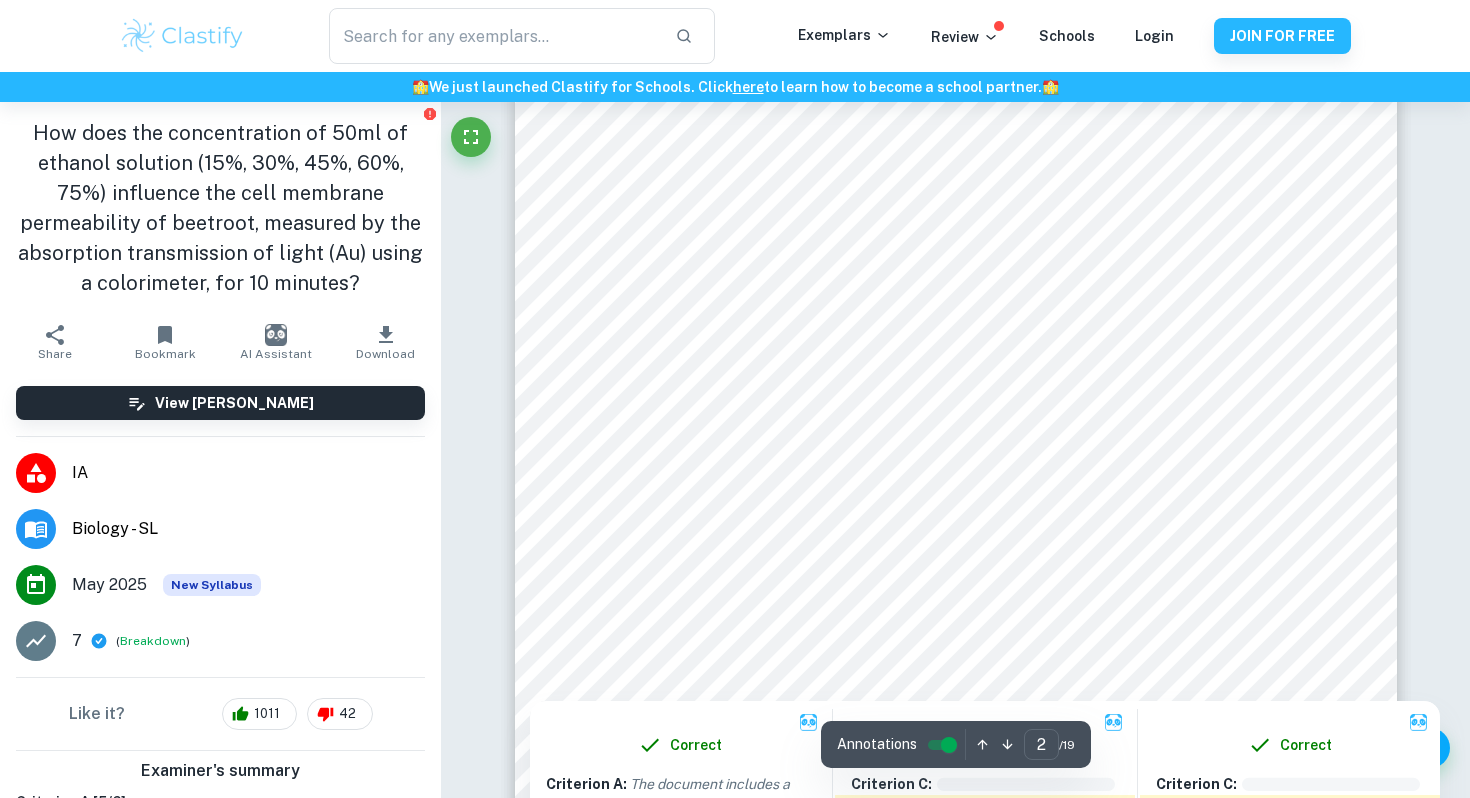 click at bounding box center (955, 377) 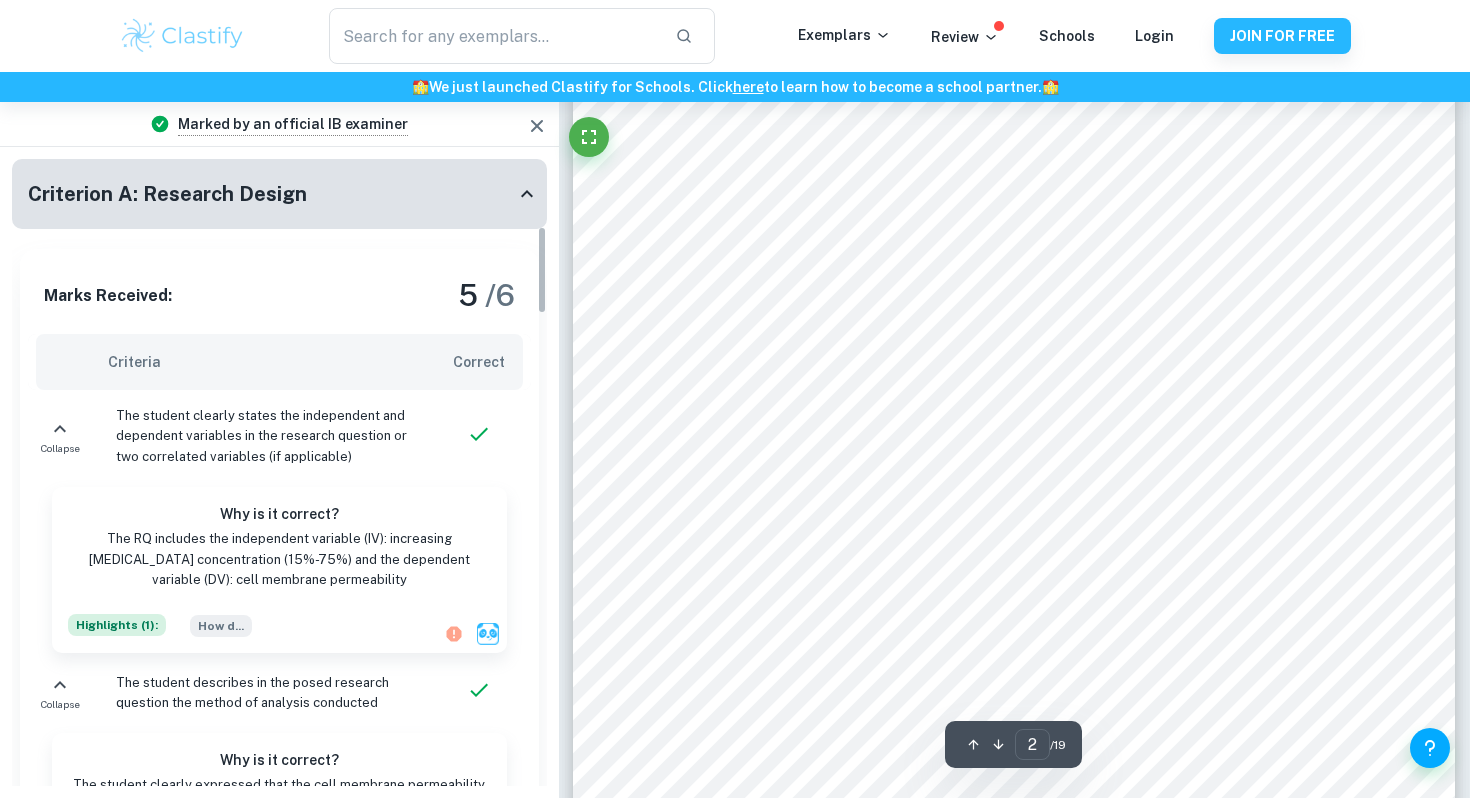 scroll, scrollTop: 476, scrollLeft: 0, axis: vertical 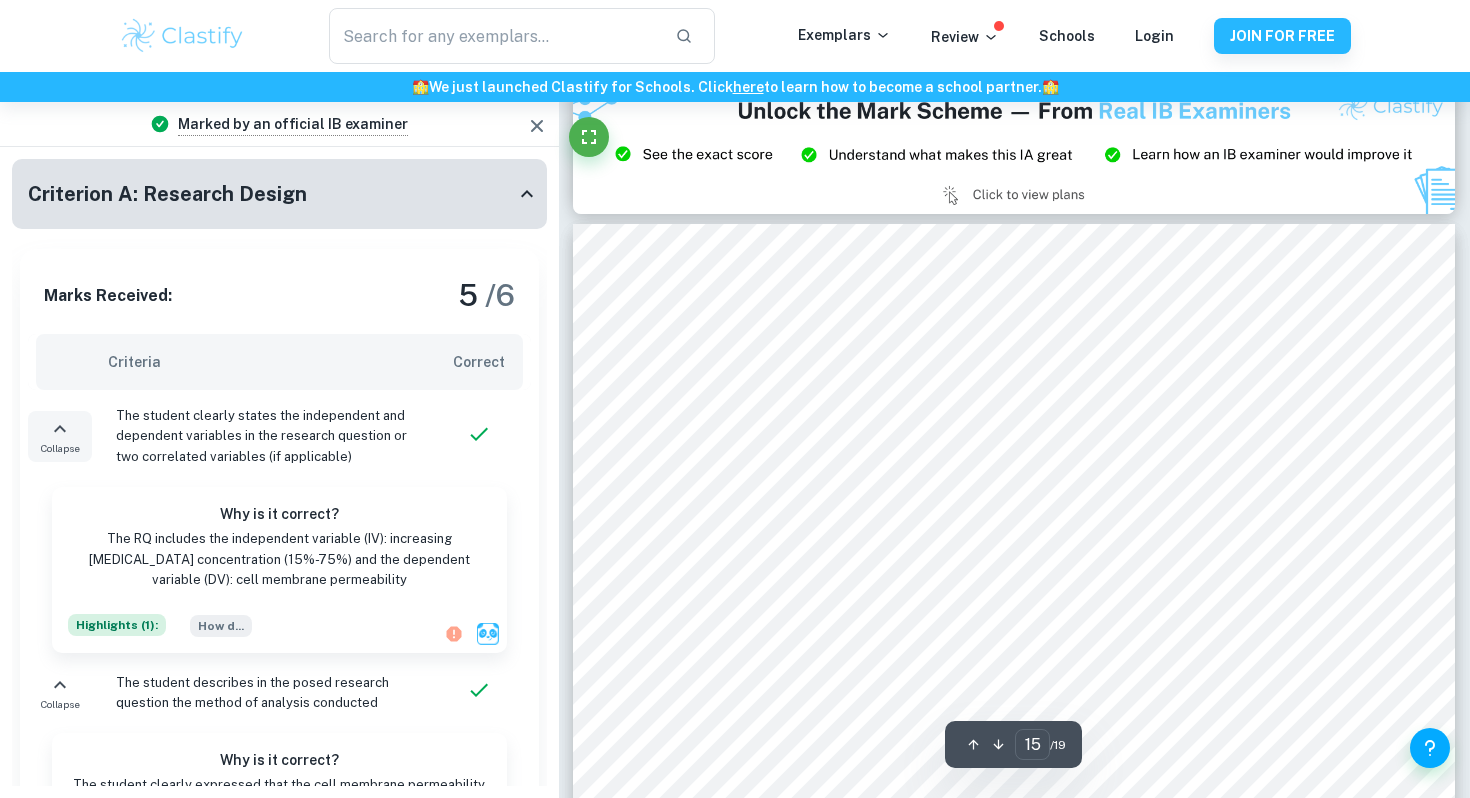 click 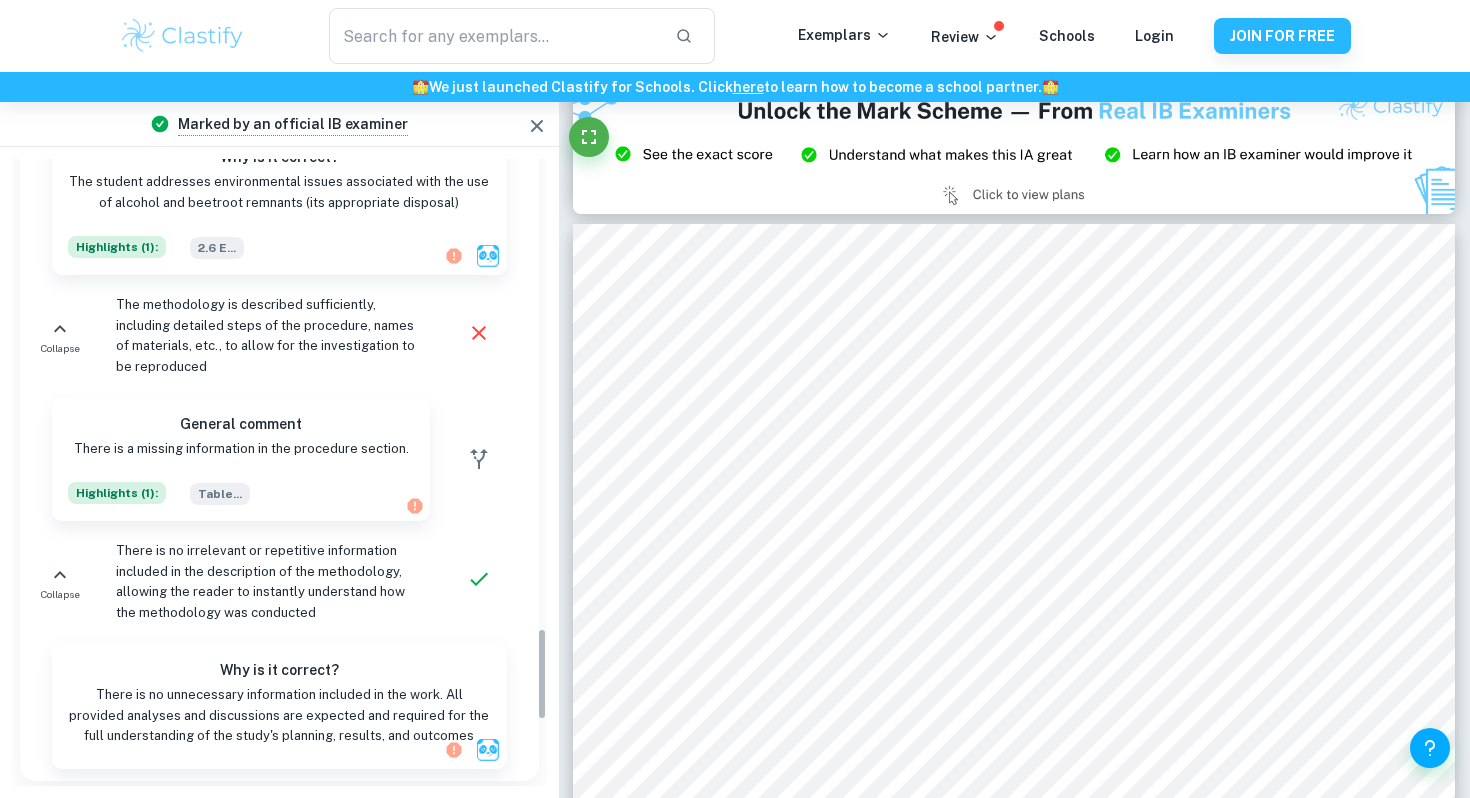 scroll, scrollTop: 3633, scrollLeft: 0, axis: vertical 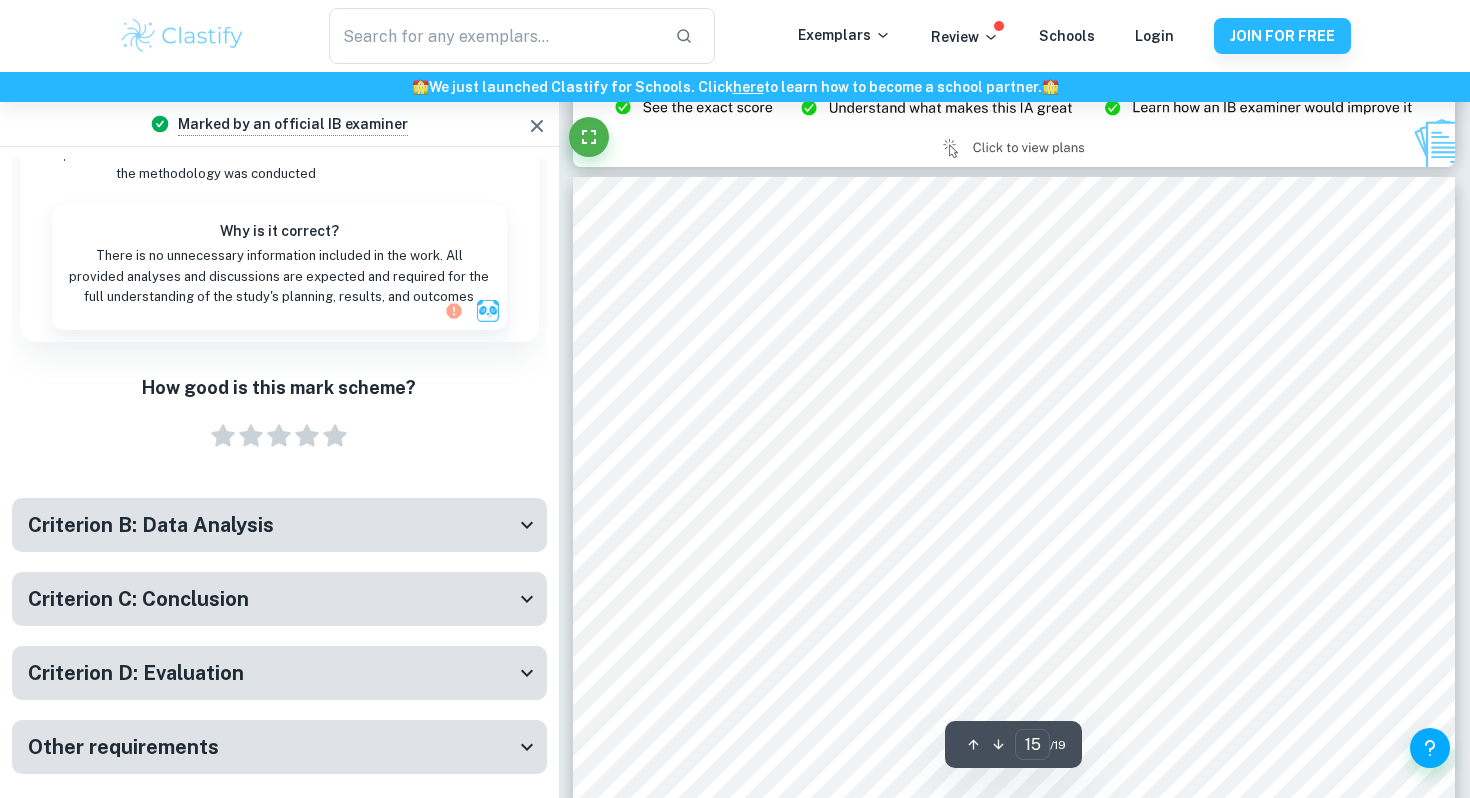 click on "Criterion B: Data Analysis" at bounding box center [151, 525] 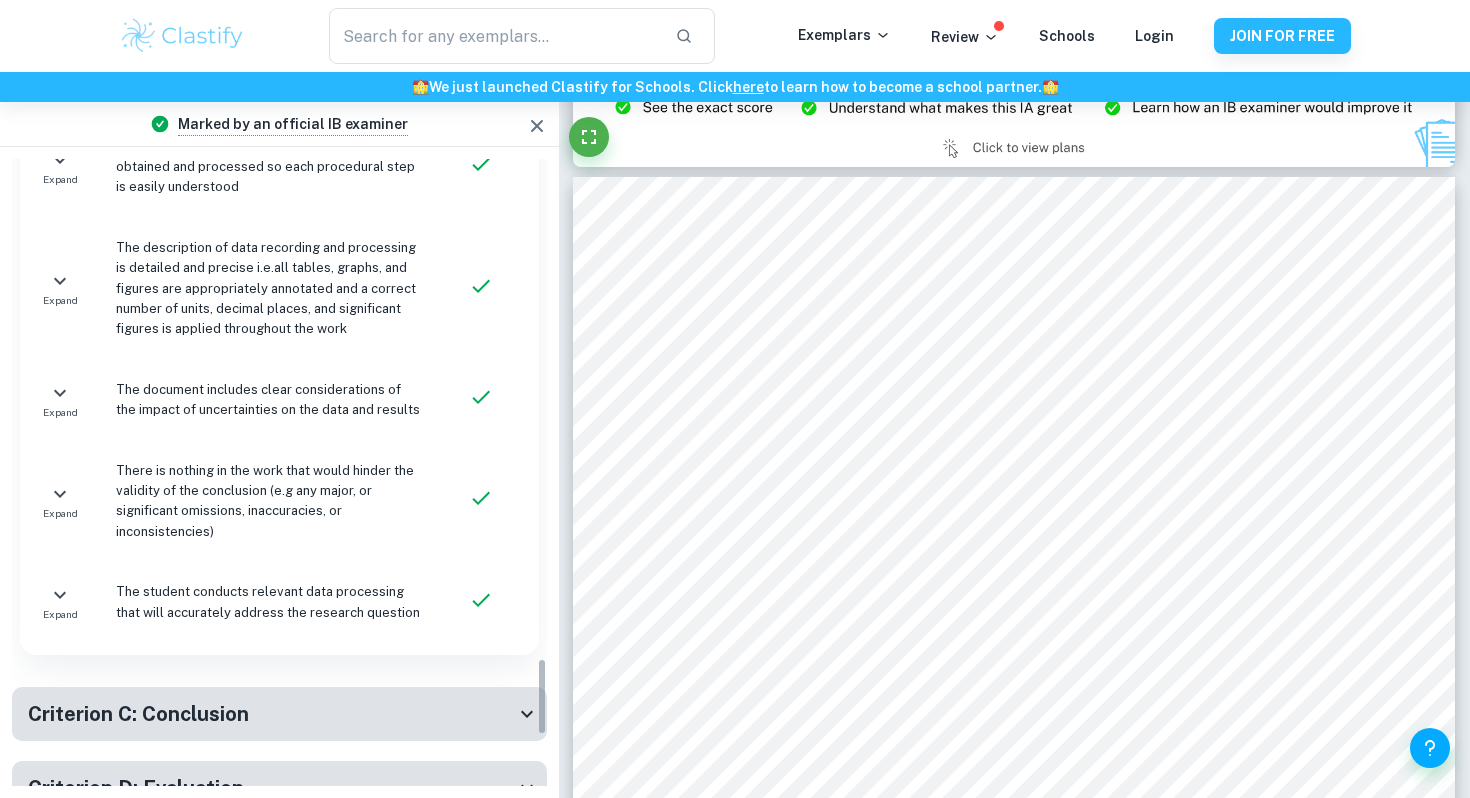 scroll, scrollTop: 4472, scrollLeft: 0, axis: vertical 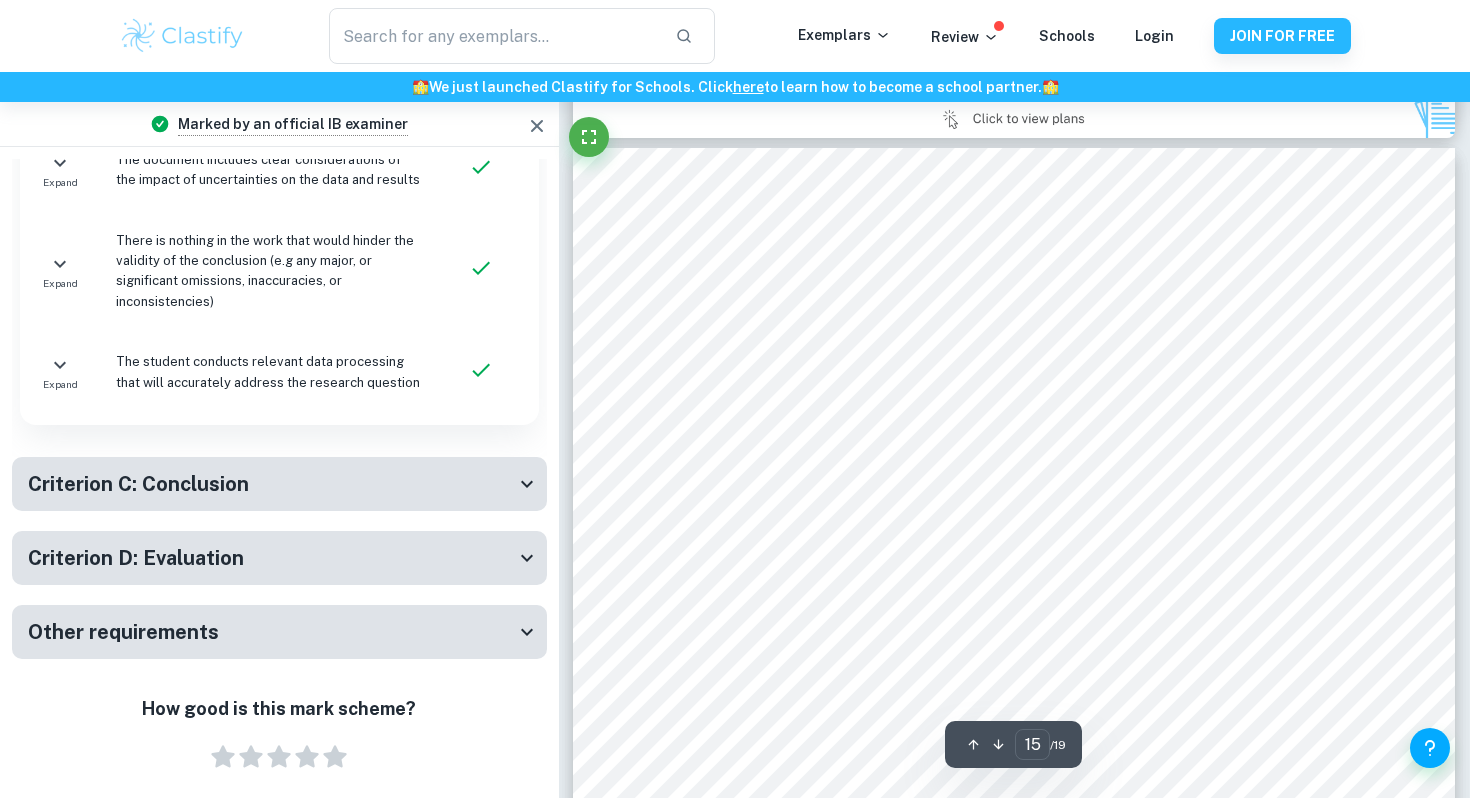 click on "Criterion C: Conclusion" at bounding box center (138, 484) 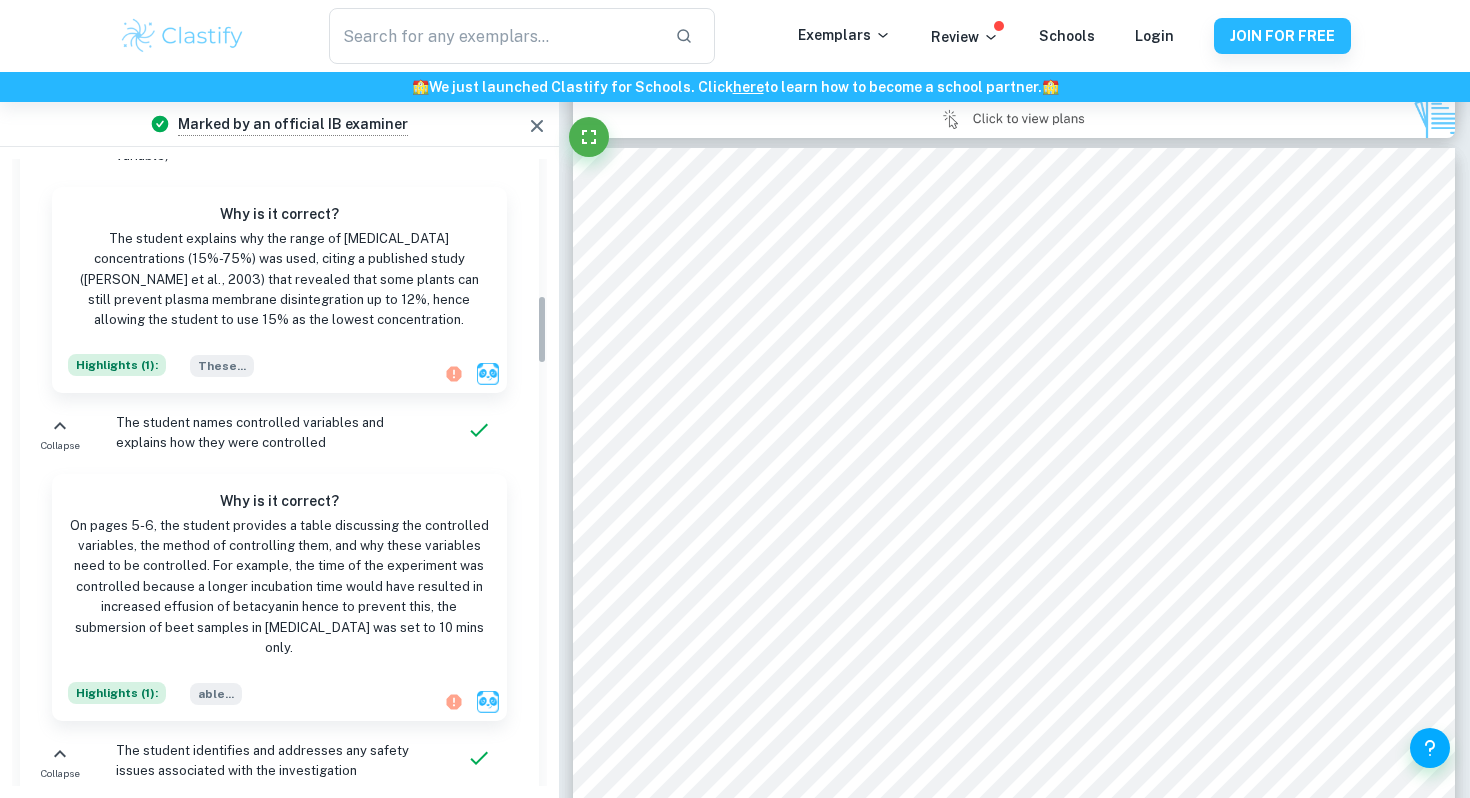 scroll, scrollTop: 0, scrollLeft: 0, axis: both 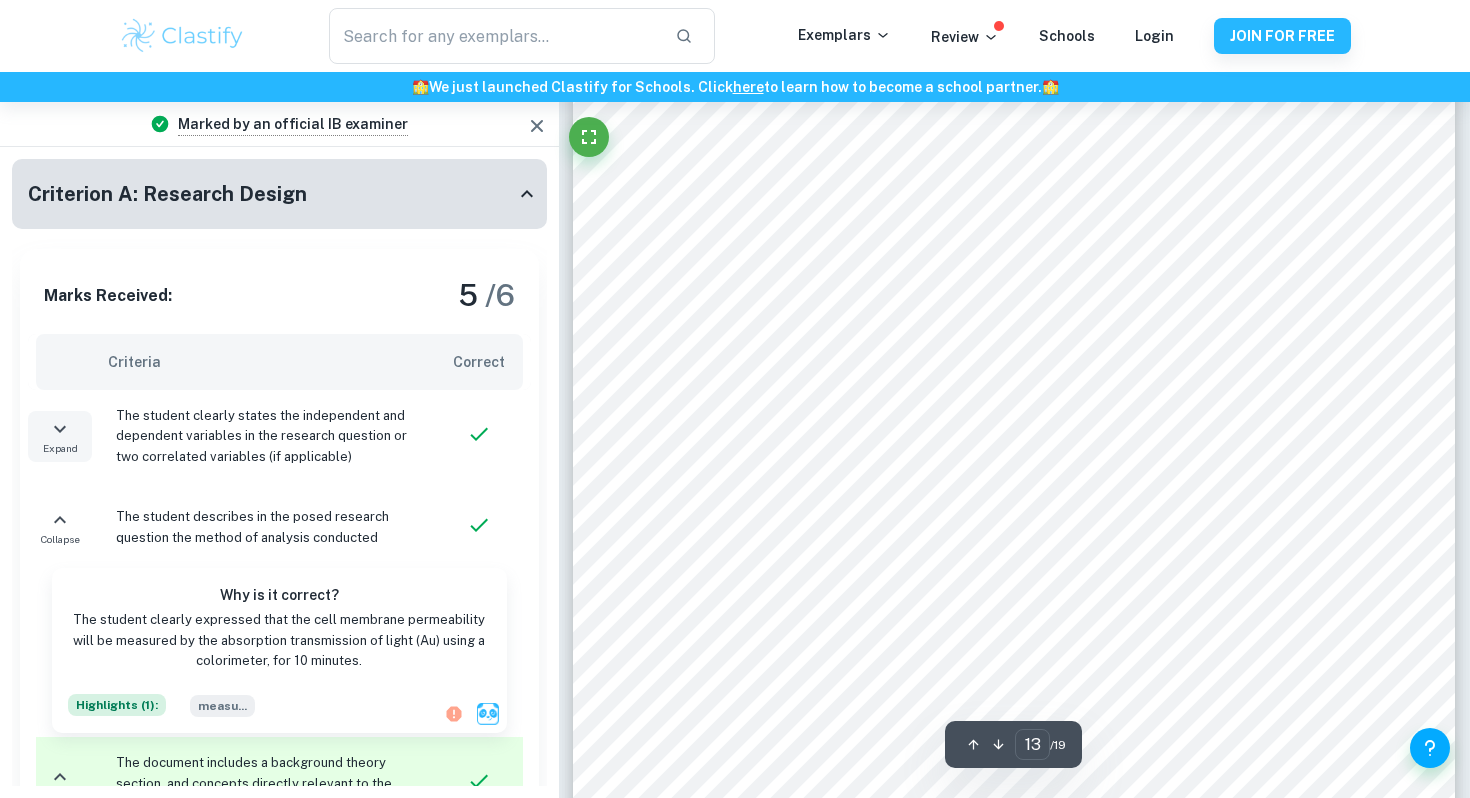 click on "Criterion A: Research Design" at bounding box center [271, 194] 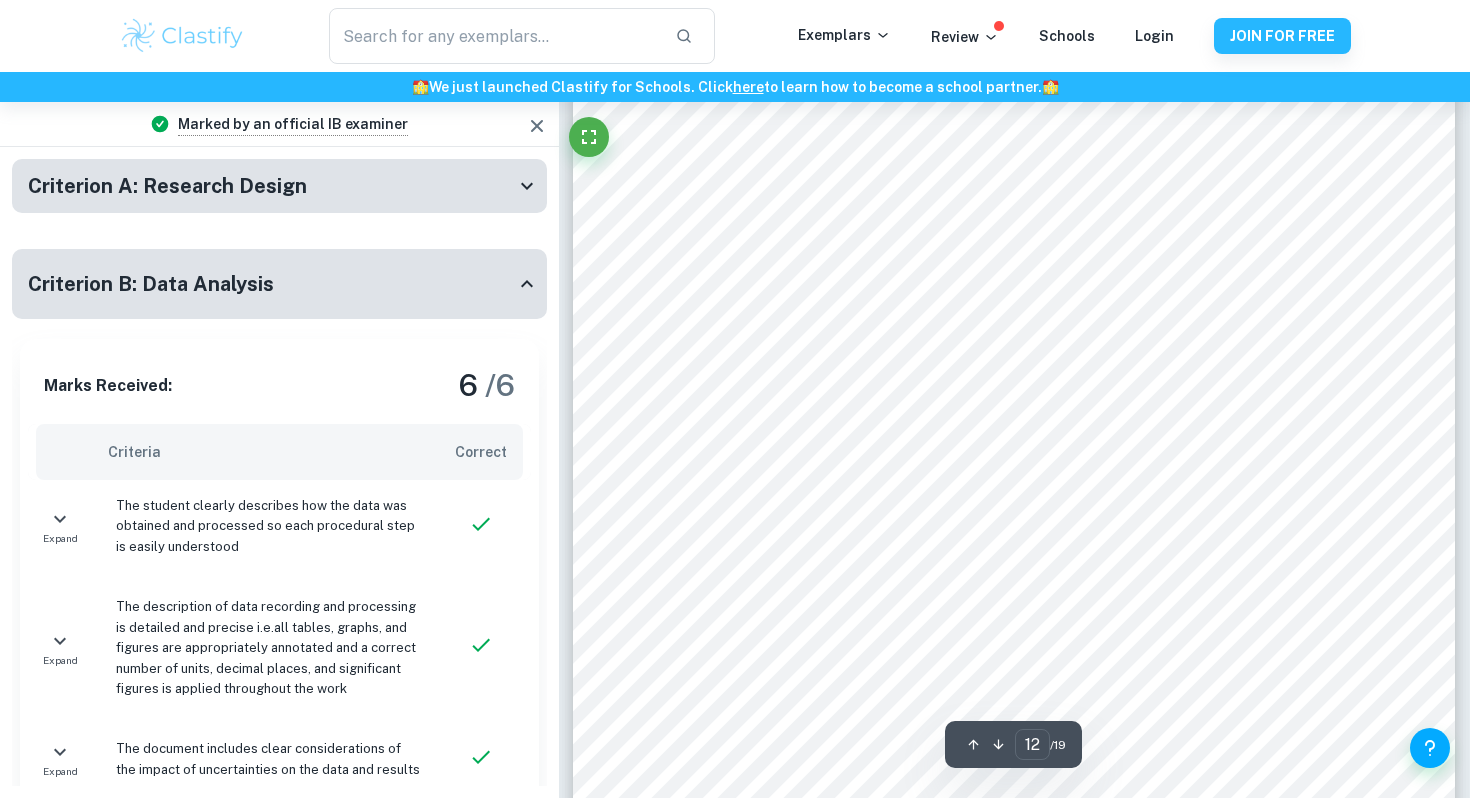 scroll, scrollTop: 14522, scrollLeft: 0, axis: vertical 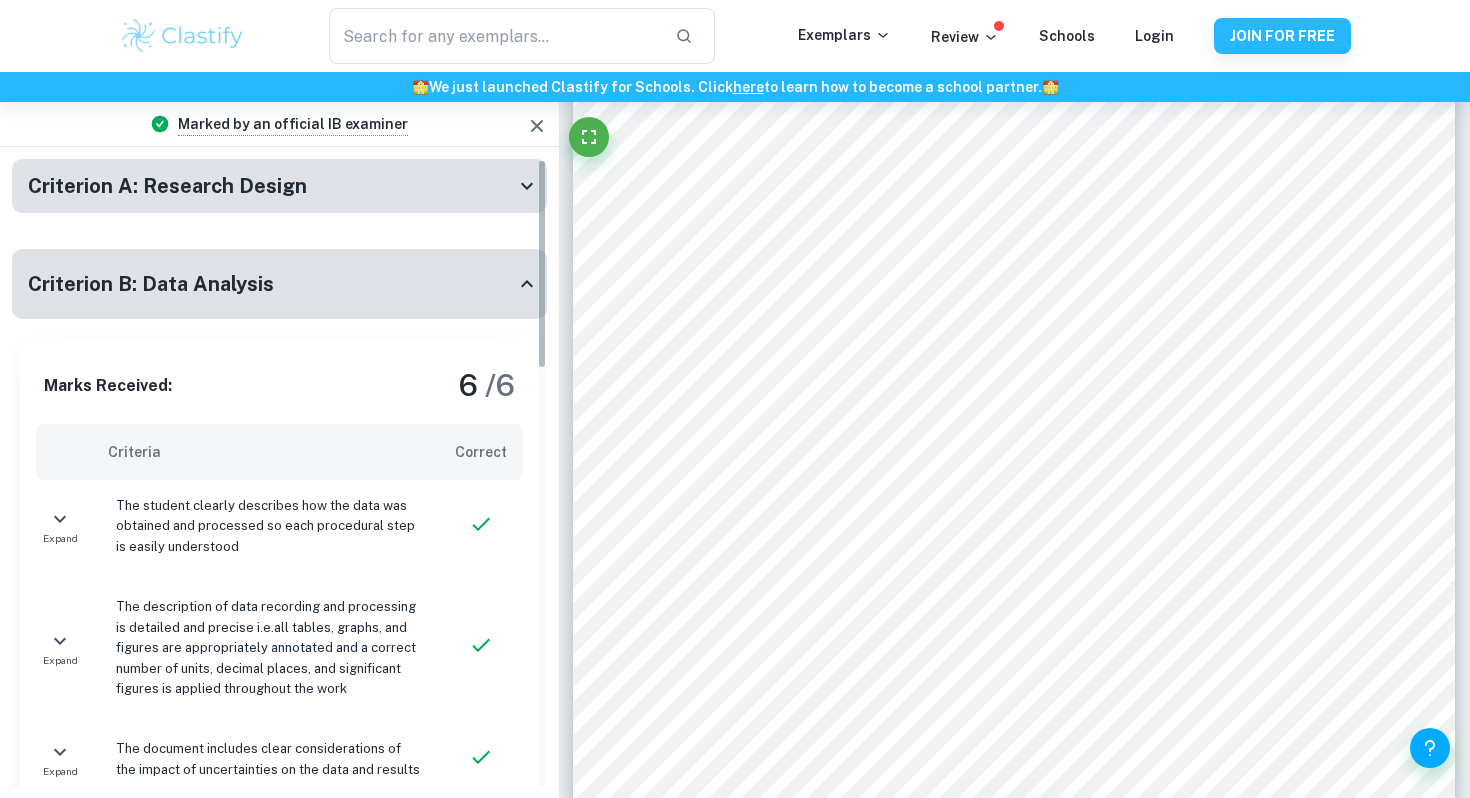 click on "Criterion A: Research Design" at bounding box center (167, 186) 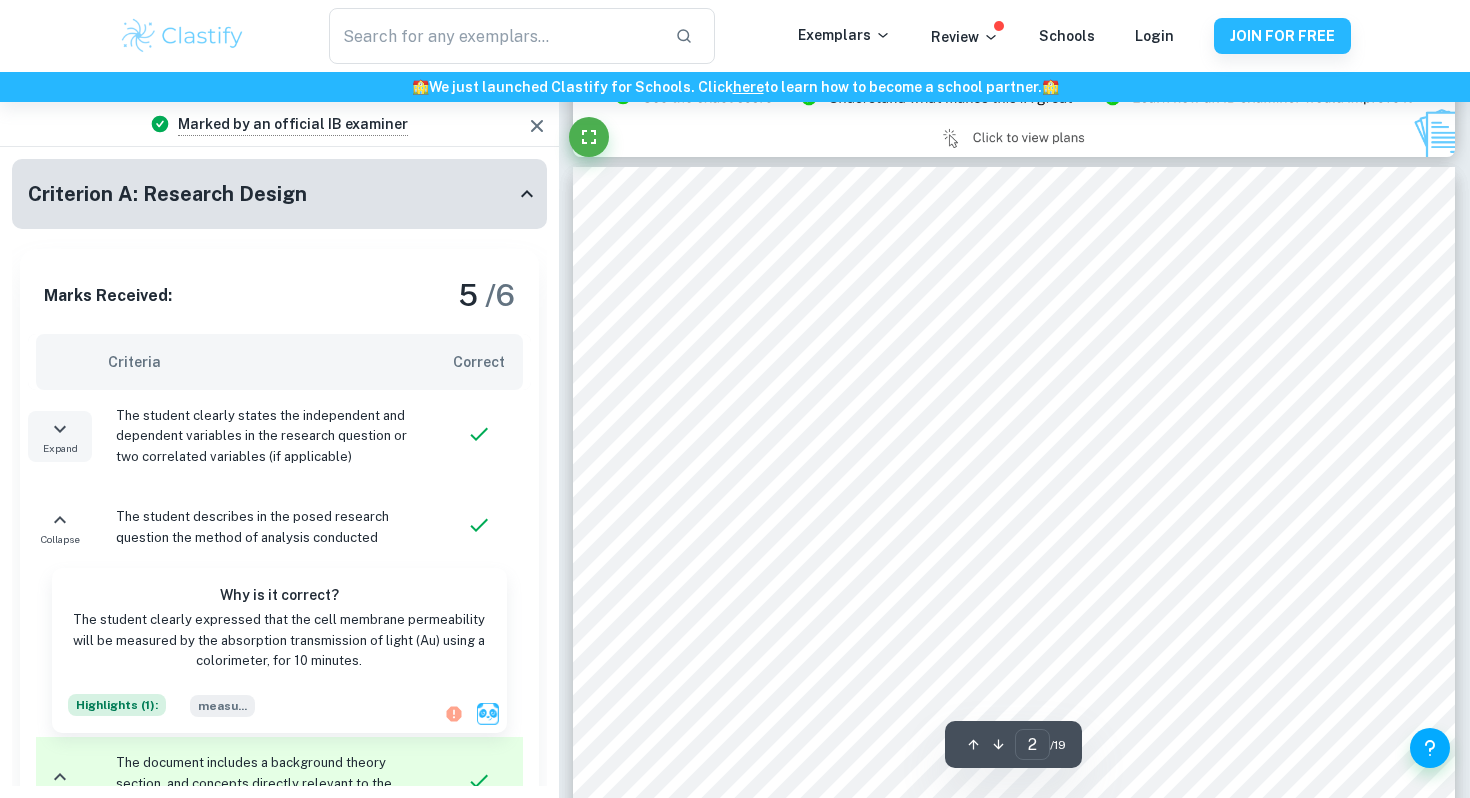 scroll, scrollTop: 1152, scrollLeft: 0, axis: vertical 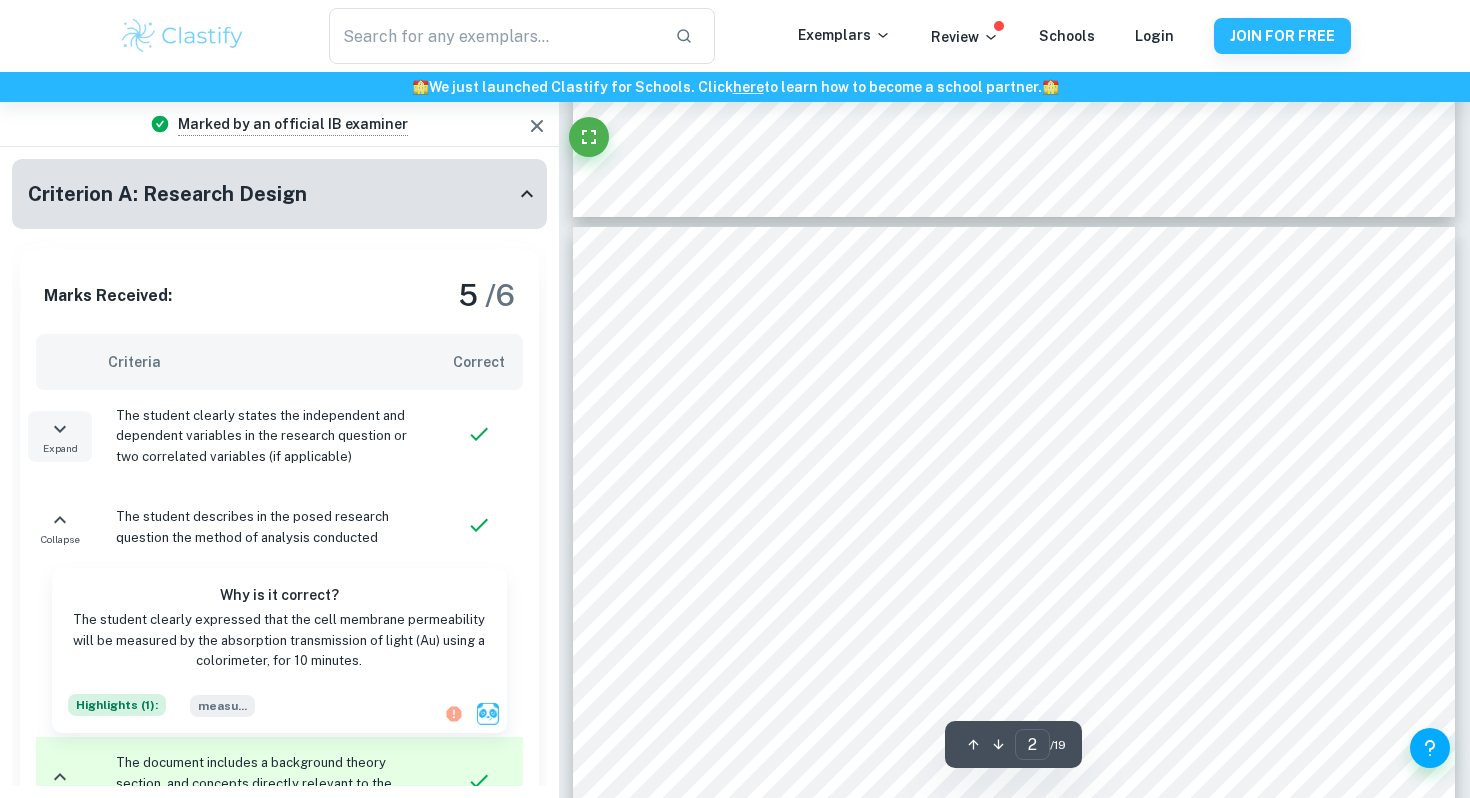 type on "1" 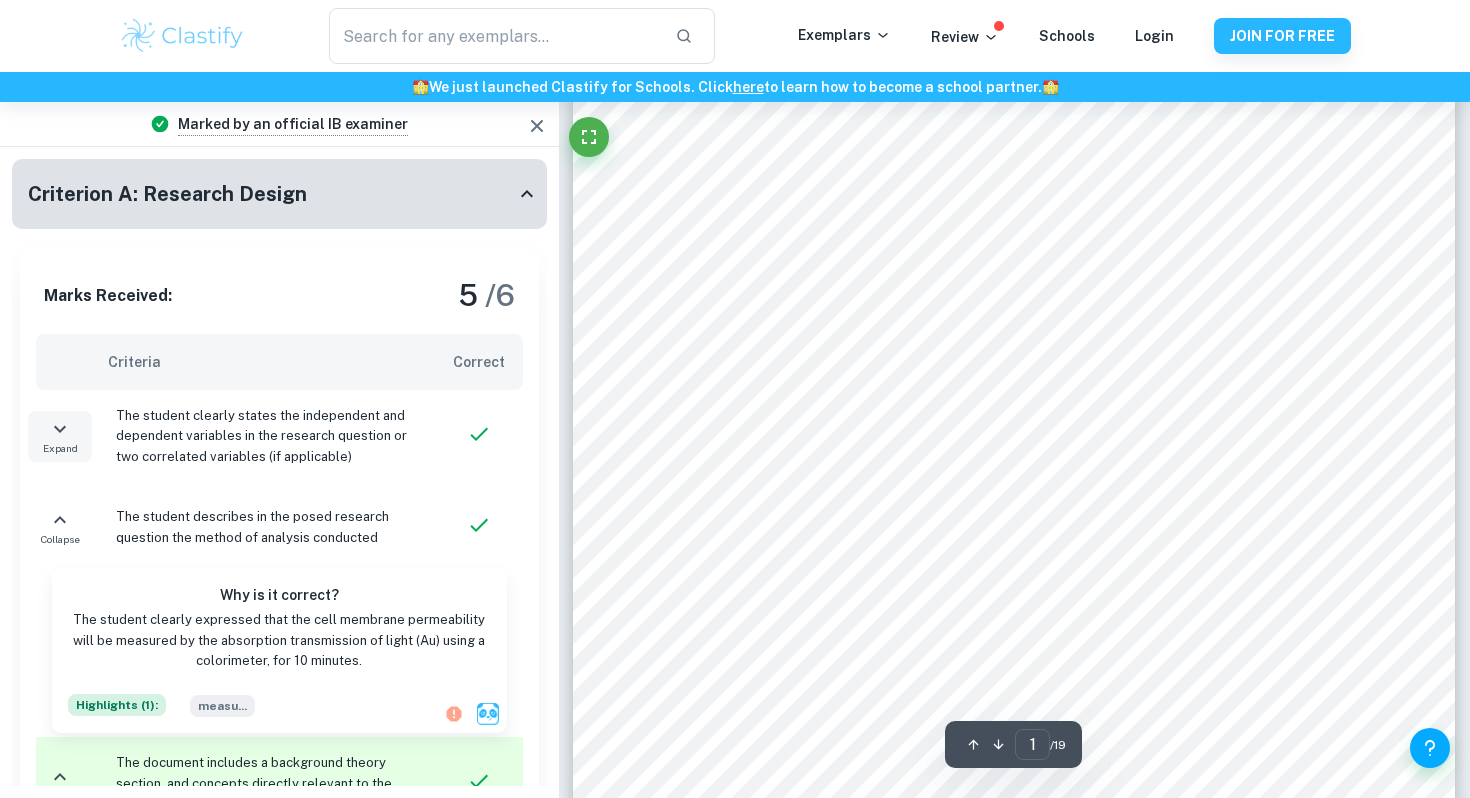 scroll, scrollTop: 0, scrollLeft: 0, axis: both 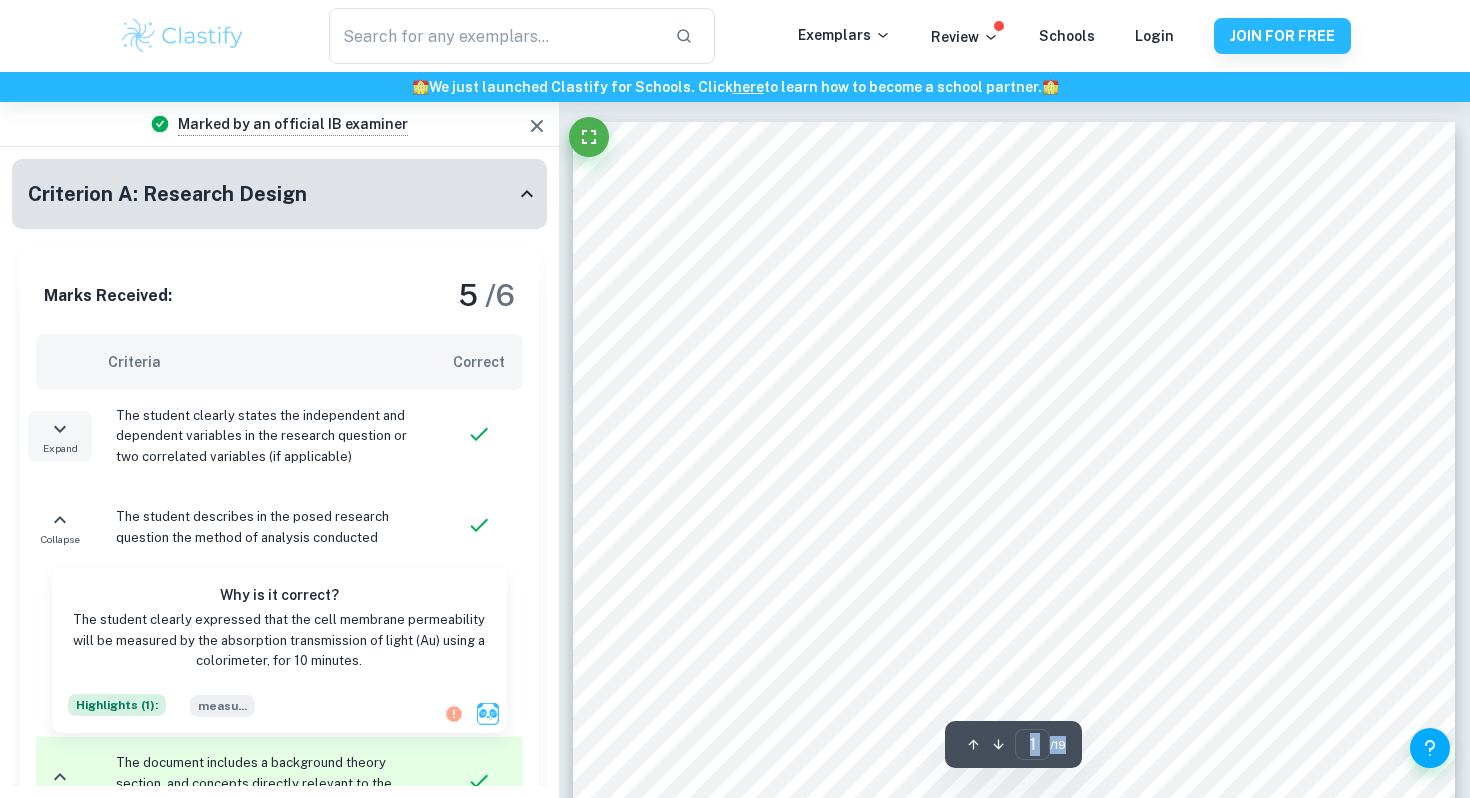 click on "Correct Other :   Comment: Unlock access to all  examiner  comments with Clastify Premium Upgrade Now   Correct Other :   Comment: Unlock access to all  examiner  comments with Clastify Premium Upgrade Now   Correct Other :   Comment: Unlock access to all  examiner  comments with Clastify Premium Upgrade Now   Correct Other :   Comment: Unlock access to all  examiner  comments with Clastify Premium Upgrade Now   Correct Criterion A :   The student clearly states the independent and dependent variables in the research question or two correlated variables (if applicable) Comment:  The RQ includes the independent variable (IV): increasing ethanol concentration (15%-75%) and the dependent variable (DV): cell membrane permeability Correct Criterion A :   The student describes in the posed research question the method of analysis conducted Comment:  The student clearly expressed that the cell membrane permeability will be measured by the absorption transmission of light (Au) using a colorimeter, for 10 minutes. :" at bounding box center (1014, 12343) 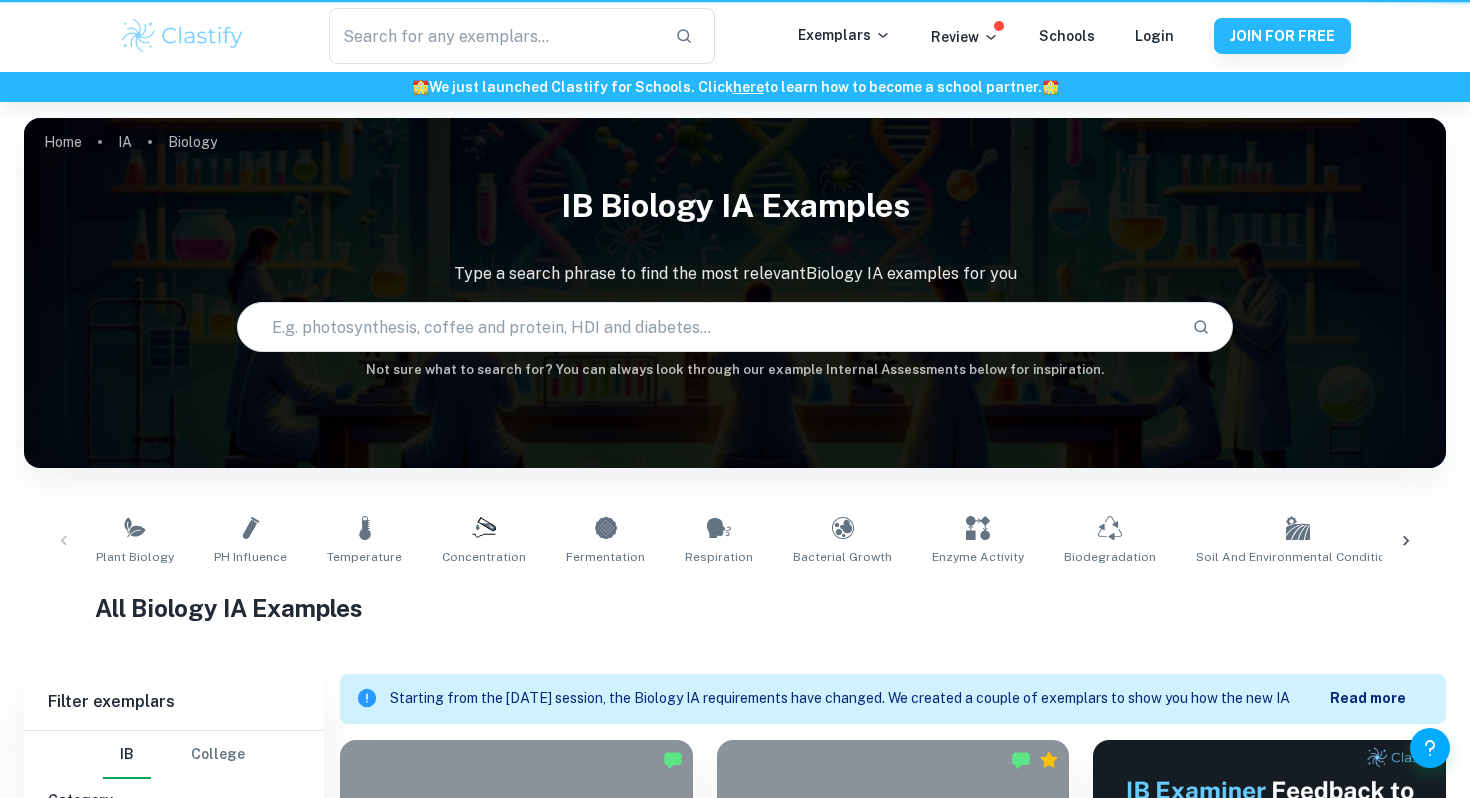 scroll, scrollTop: 386, scrollLeft: 0, axis: vertical 